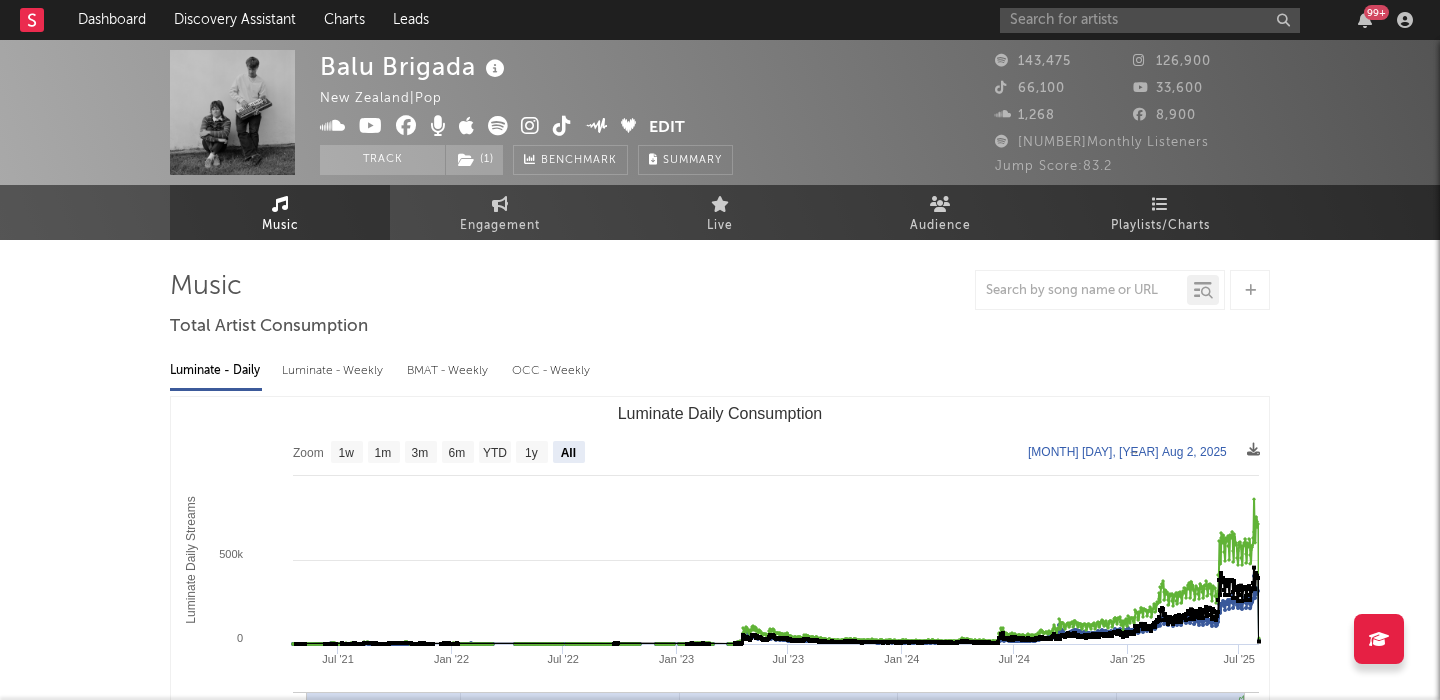 select on "All" 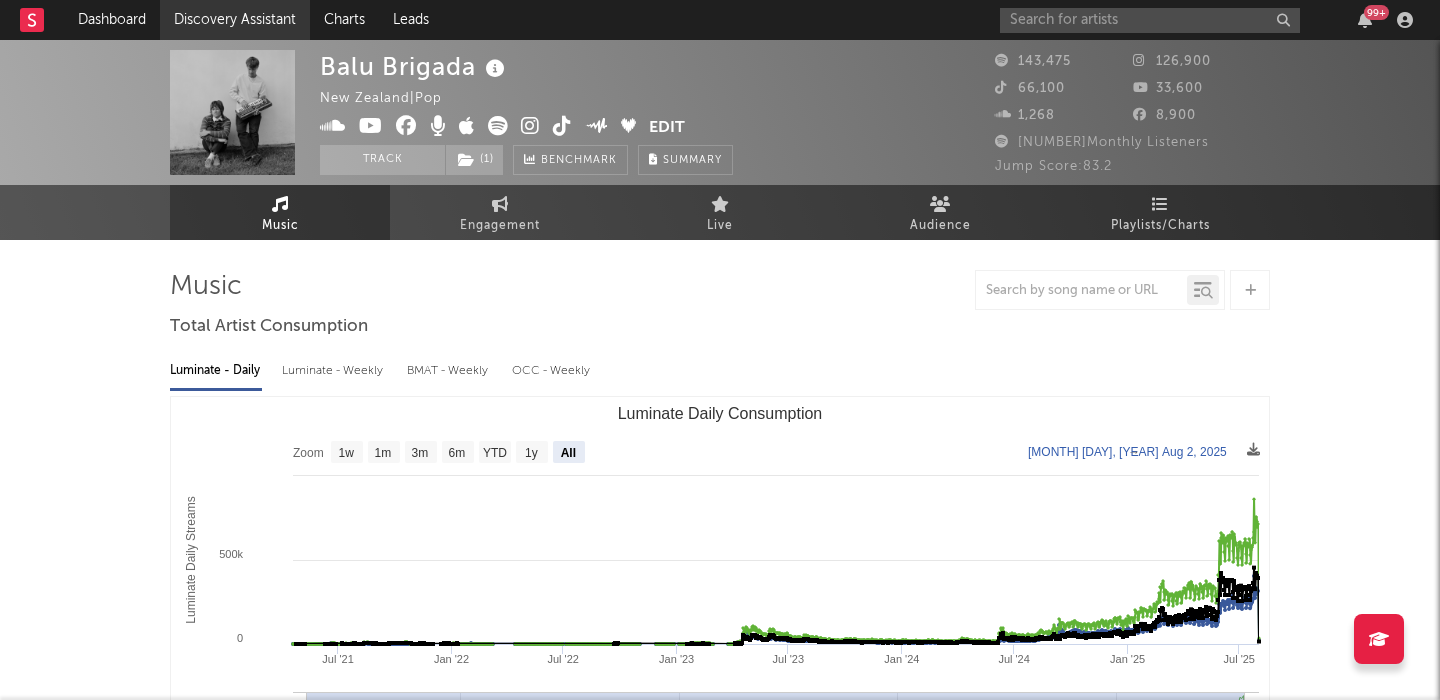scroll, scrollTop: 0, scrollLeft: 0, axis: both 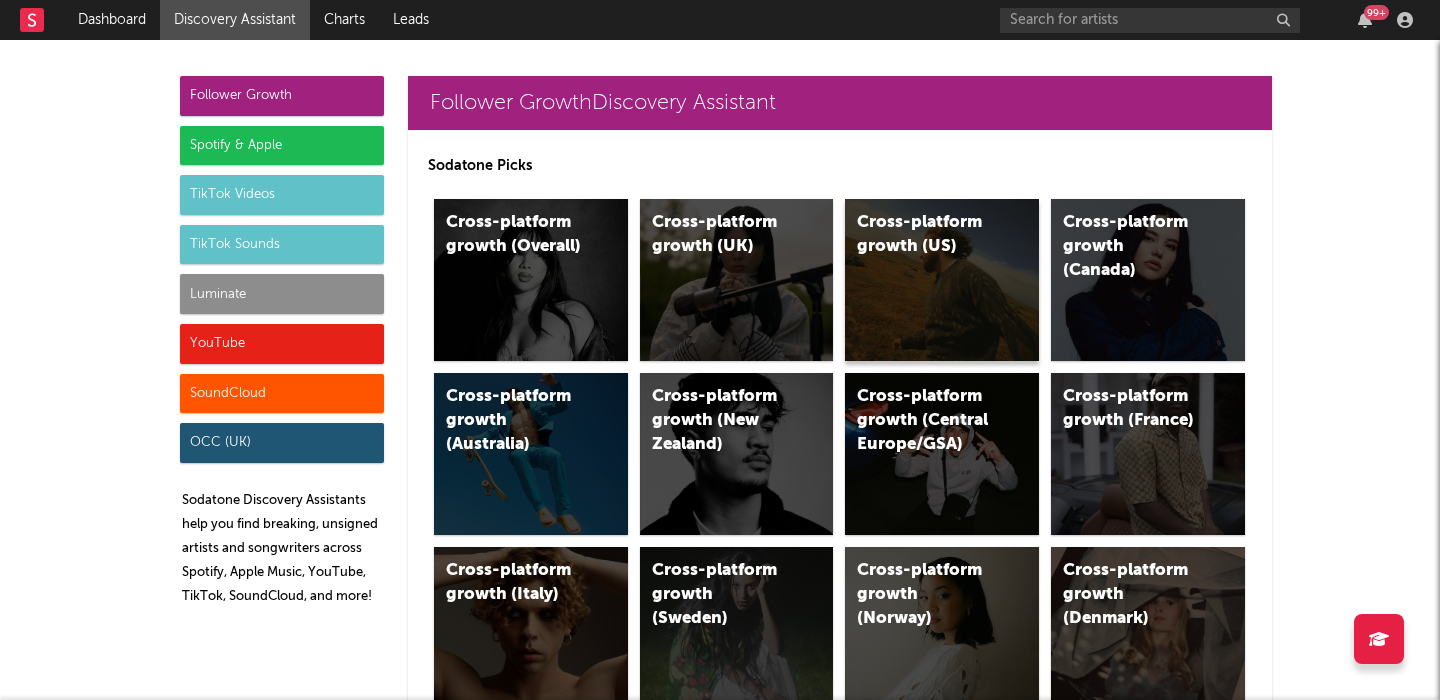 click on "Cross-platform growth (US)" at bounding box center [942, 280] 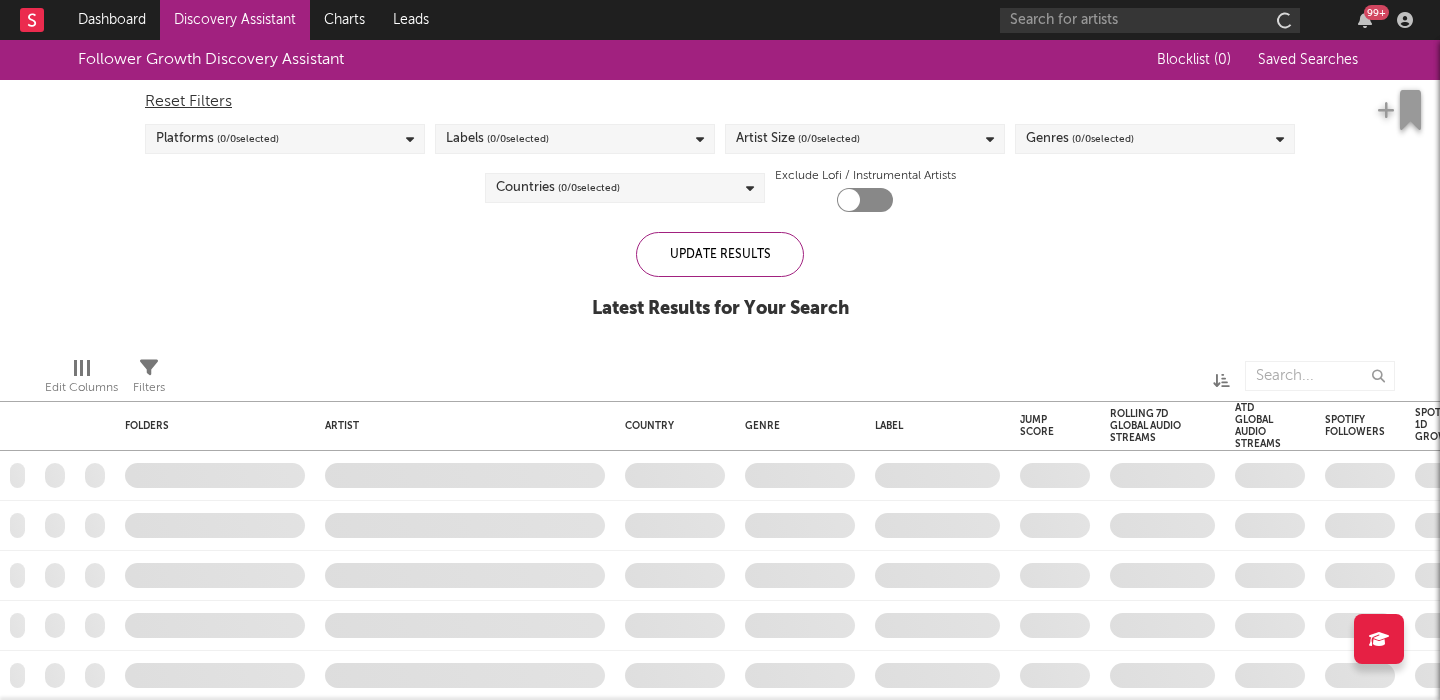 checkbox on "true" 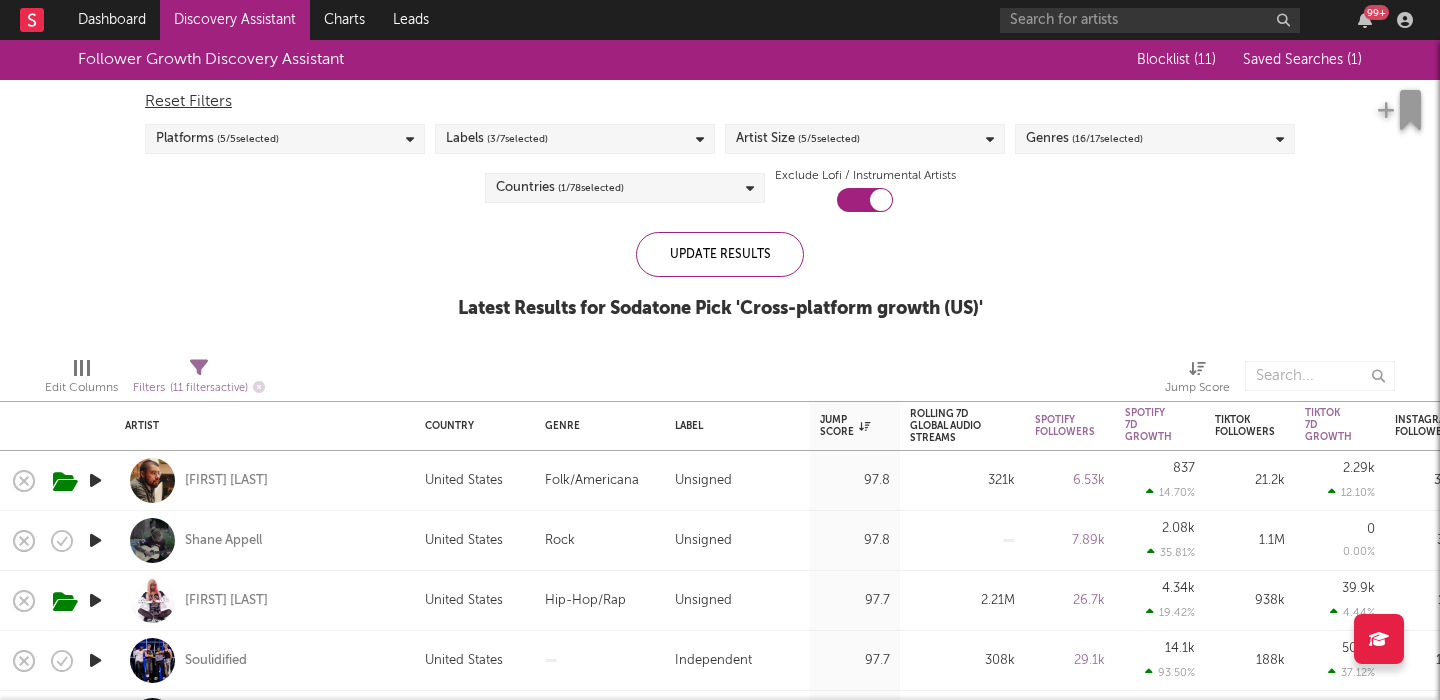 click on "[FIRST] [LAST]" at bounding box center (265, 480) 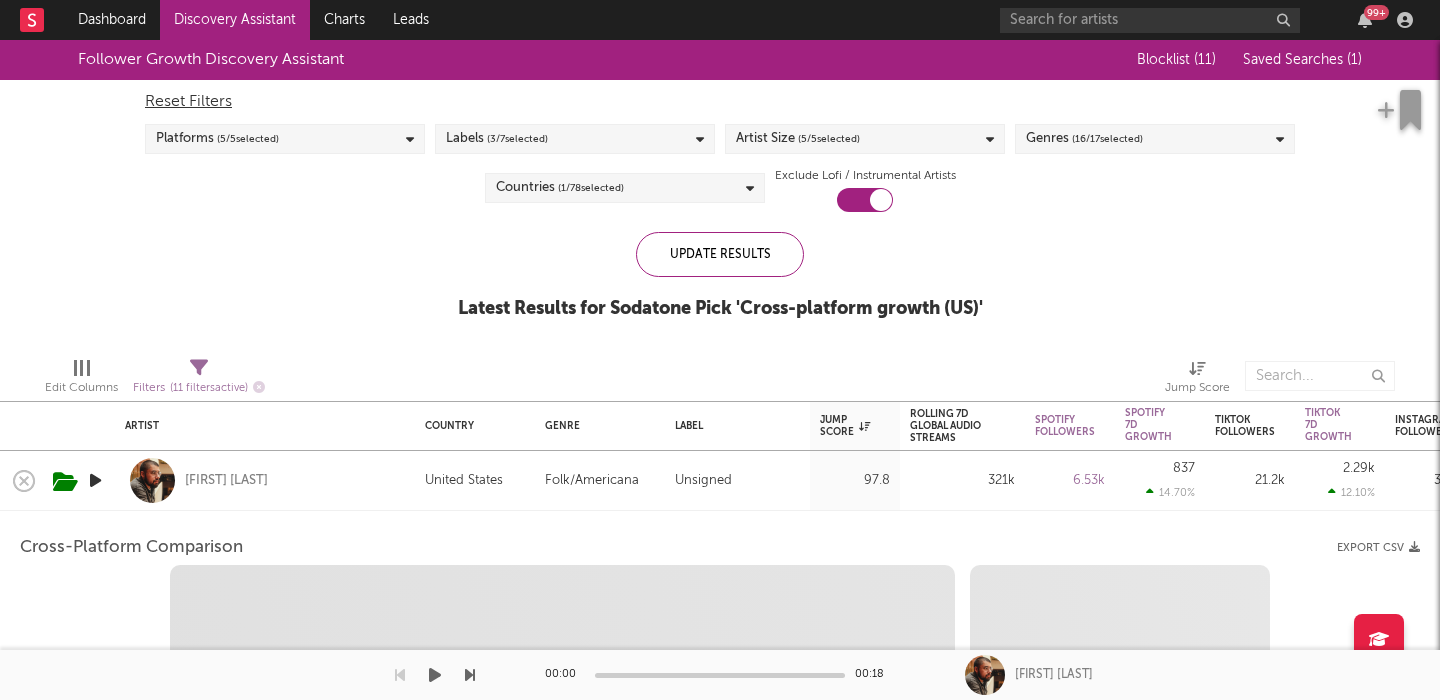 select on "1w" 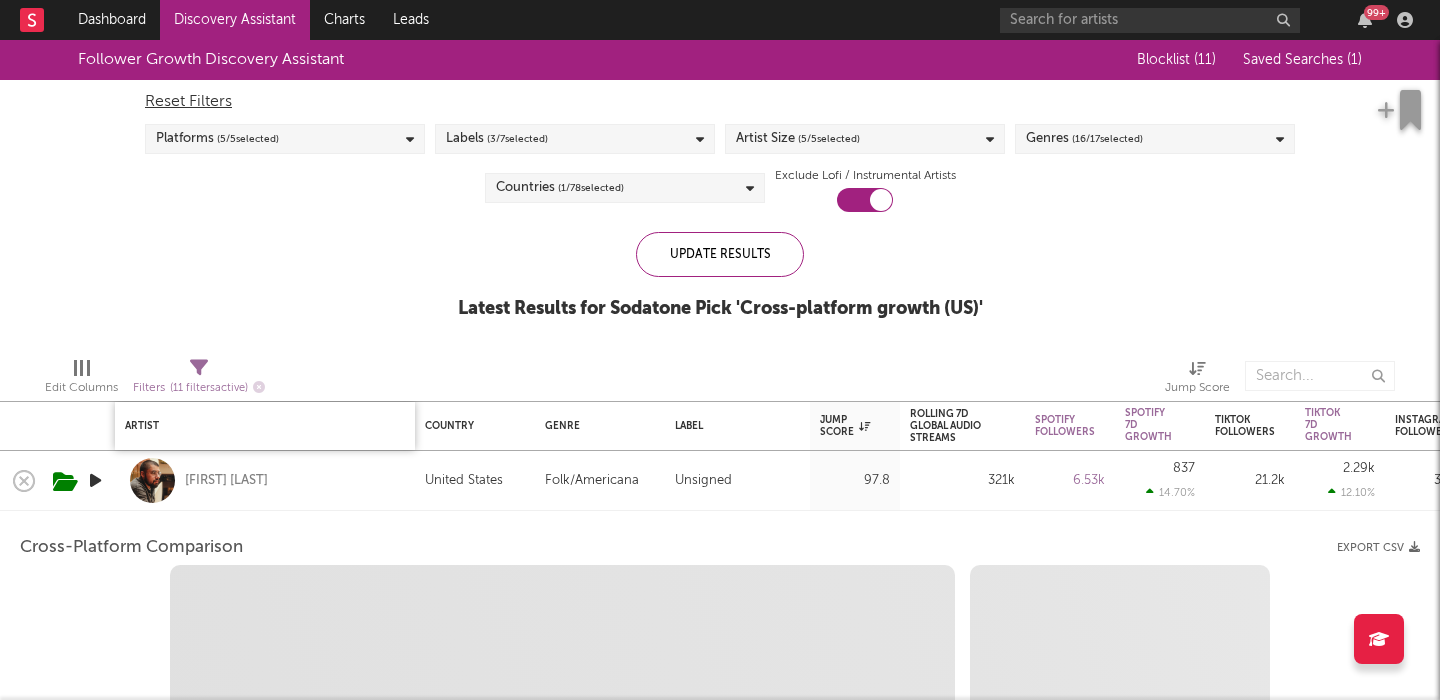 select on "1m" 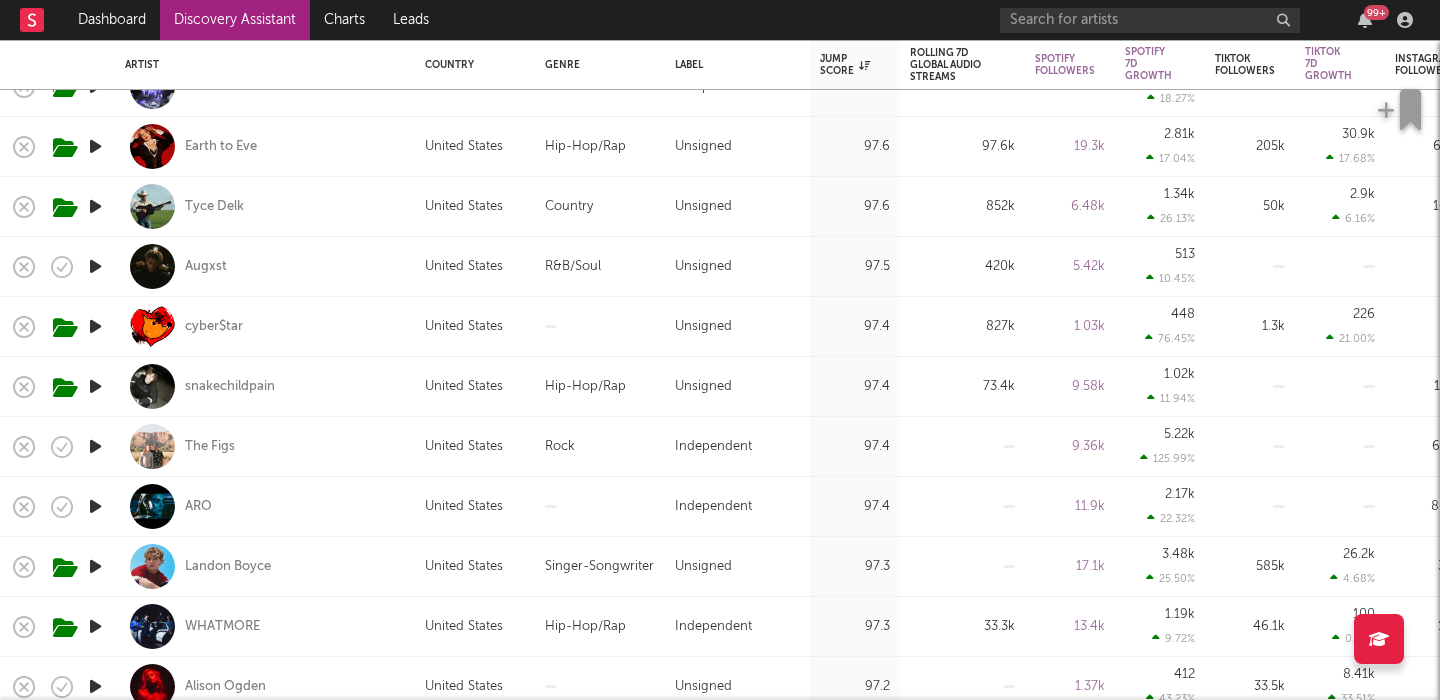click on "cyber$tar" at bounding box center (265, 326) 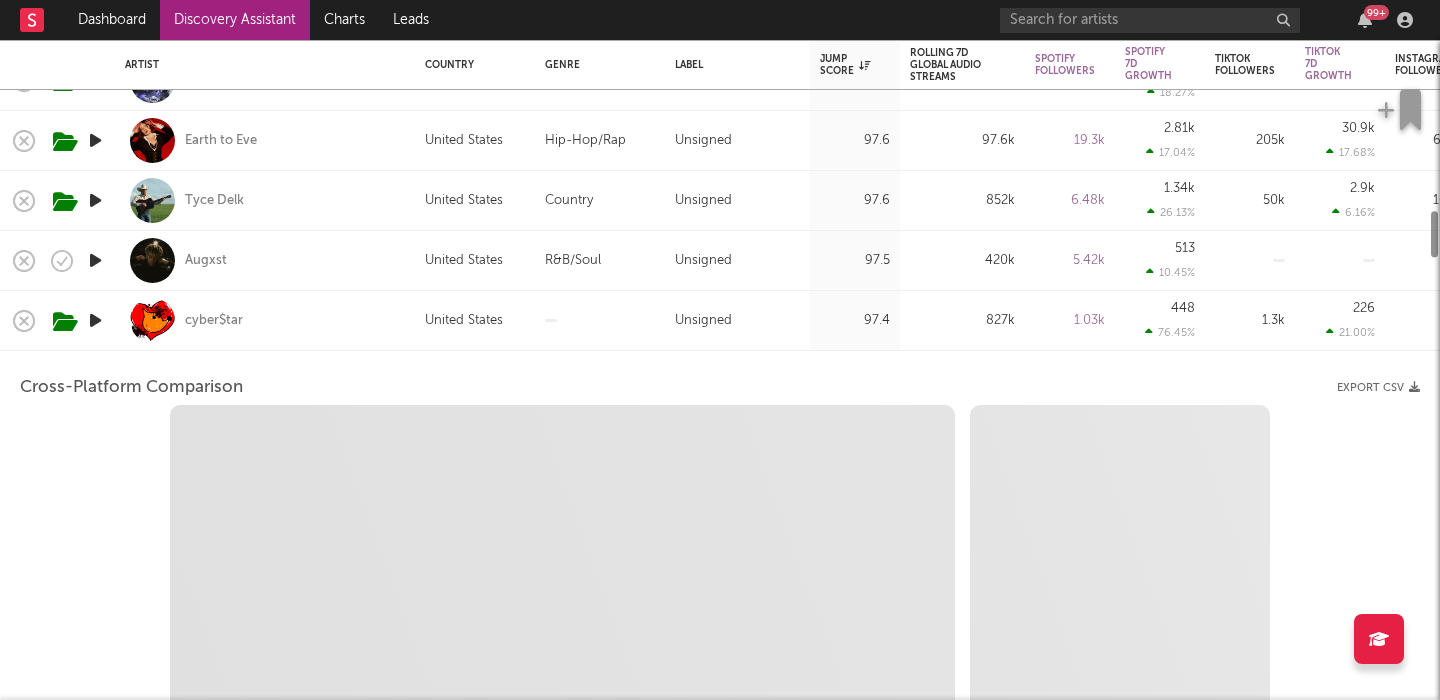 select on "1w" 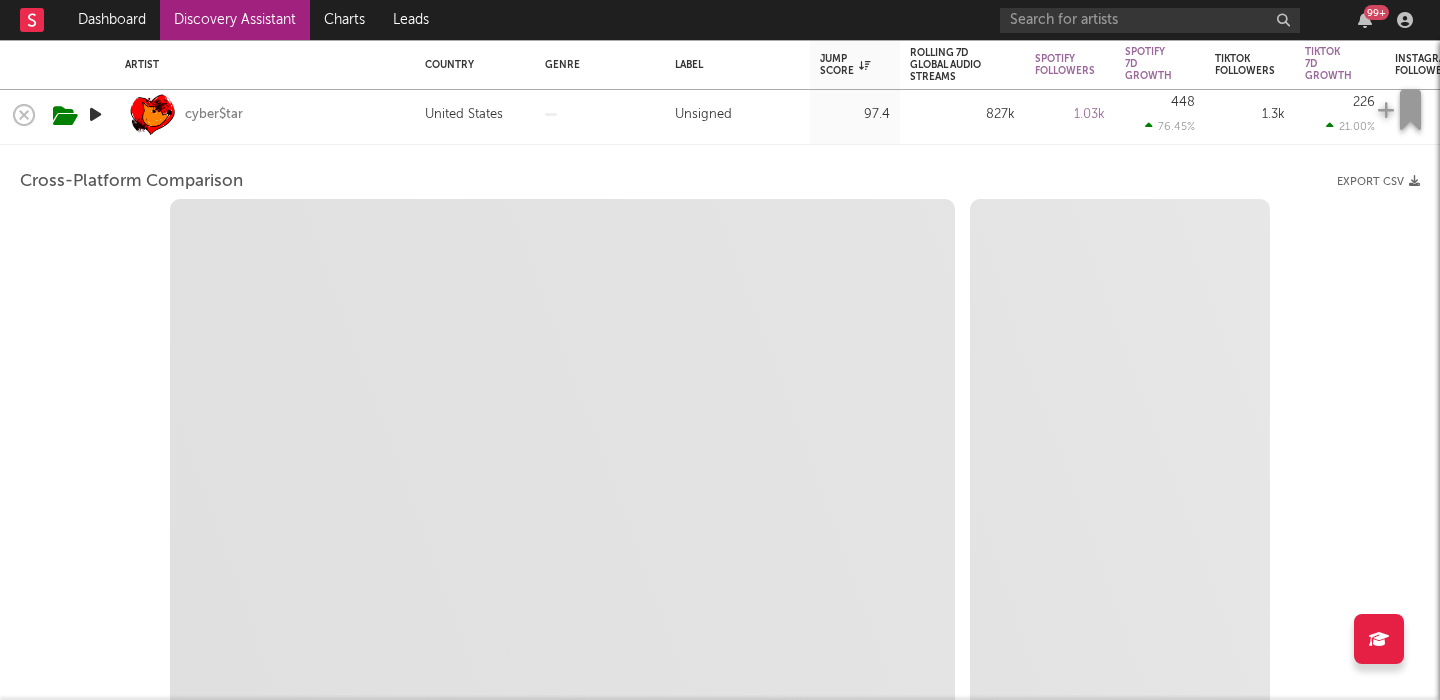 select on "1m" 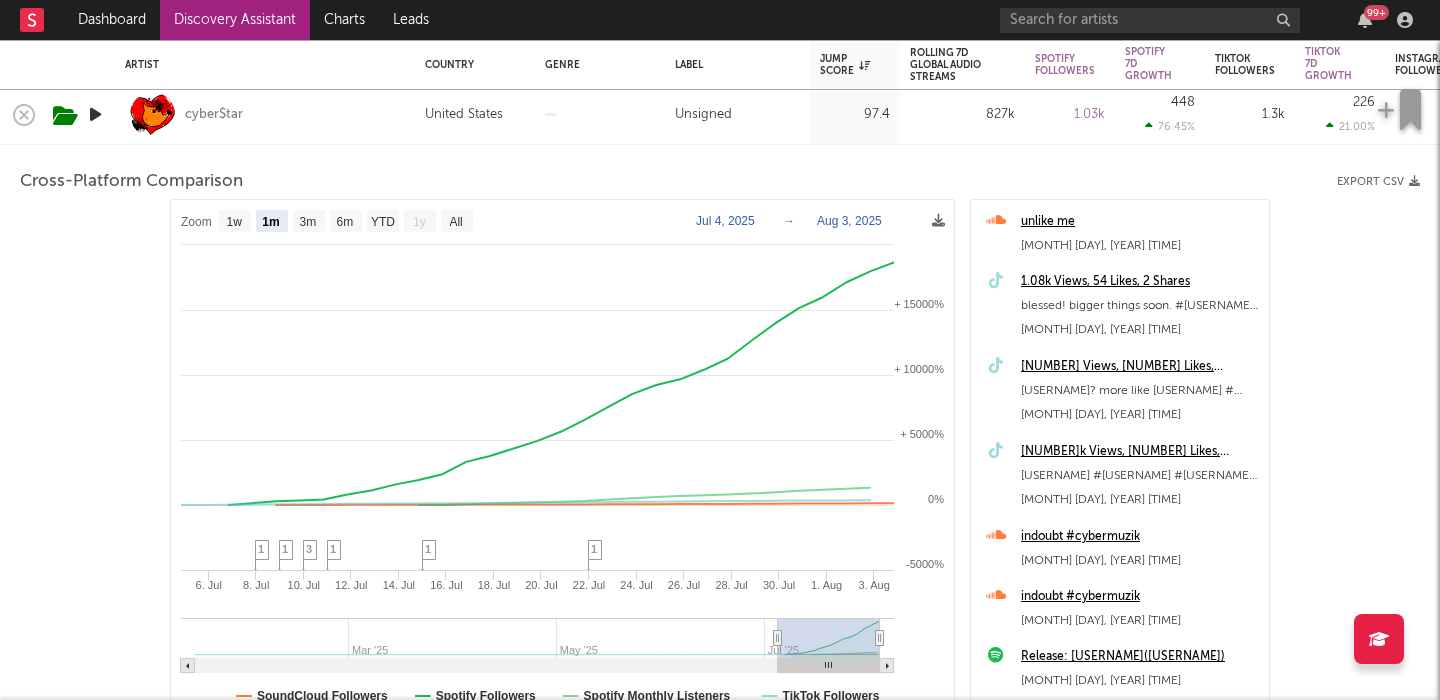 click on "cyber$tar" at bounding box center [265, 114] 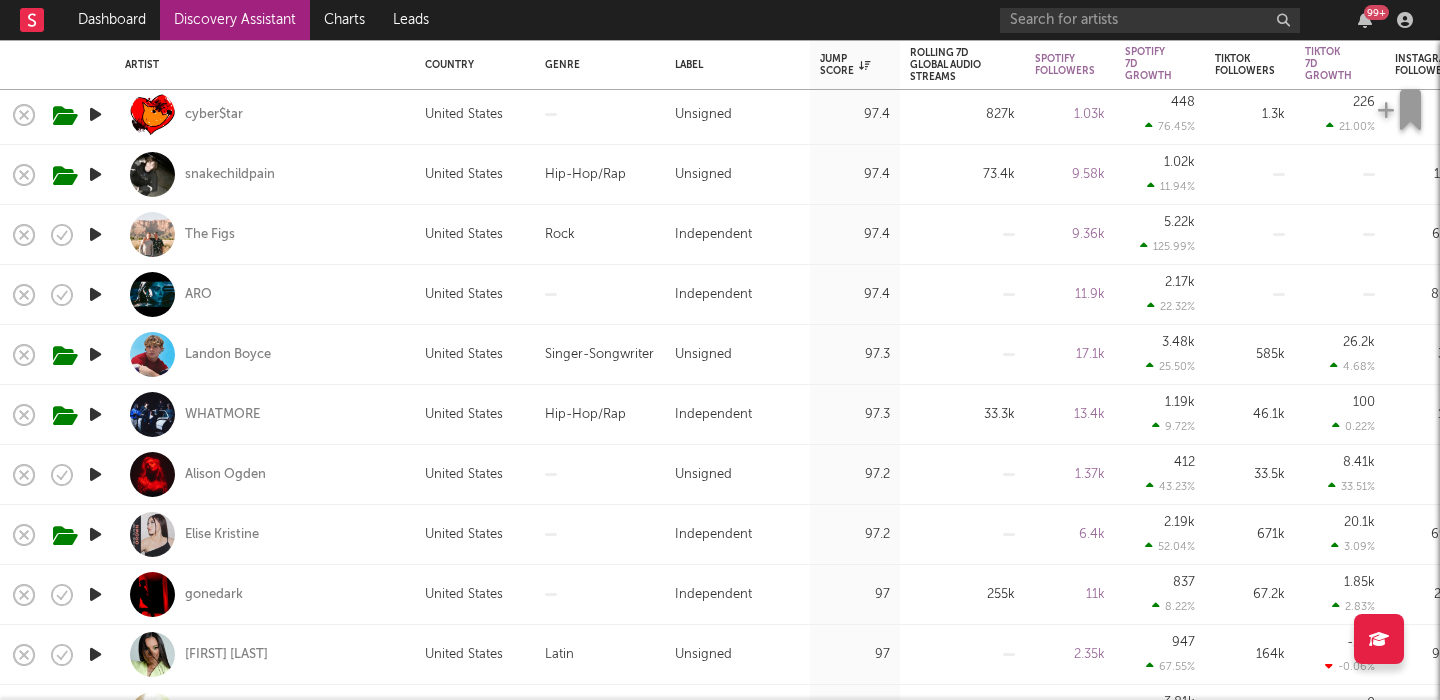 click on "The Figs" at bounding box center (265, 234) 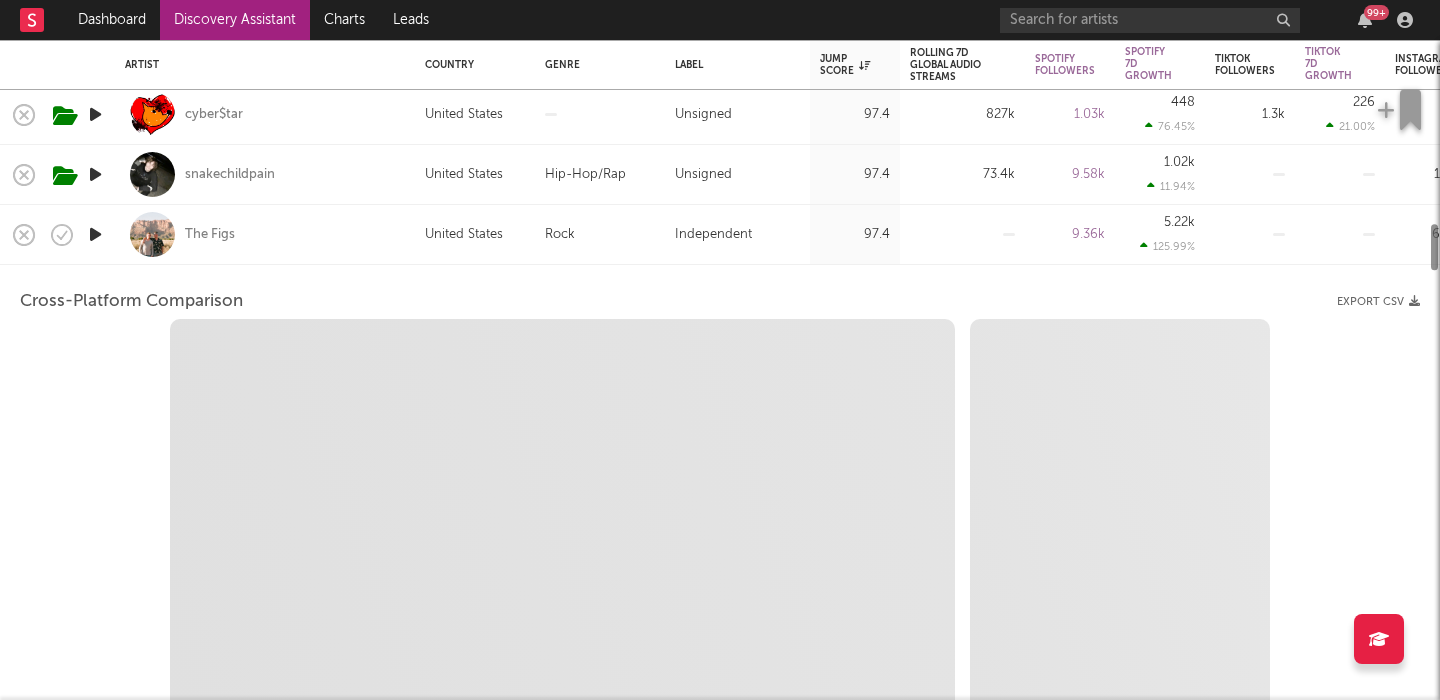 click at bounding box center [95, 234] 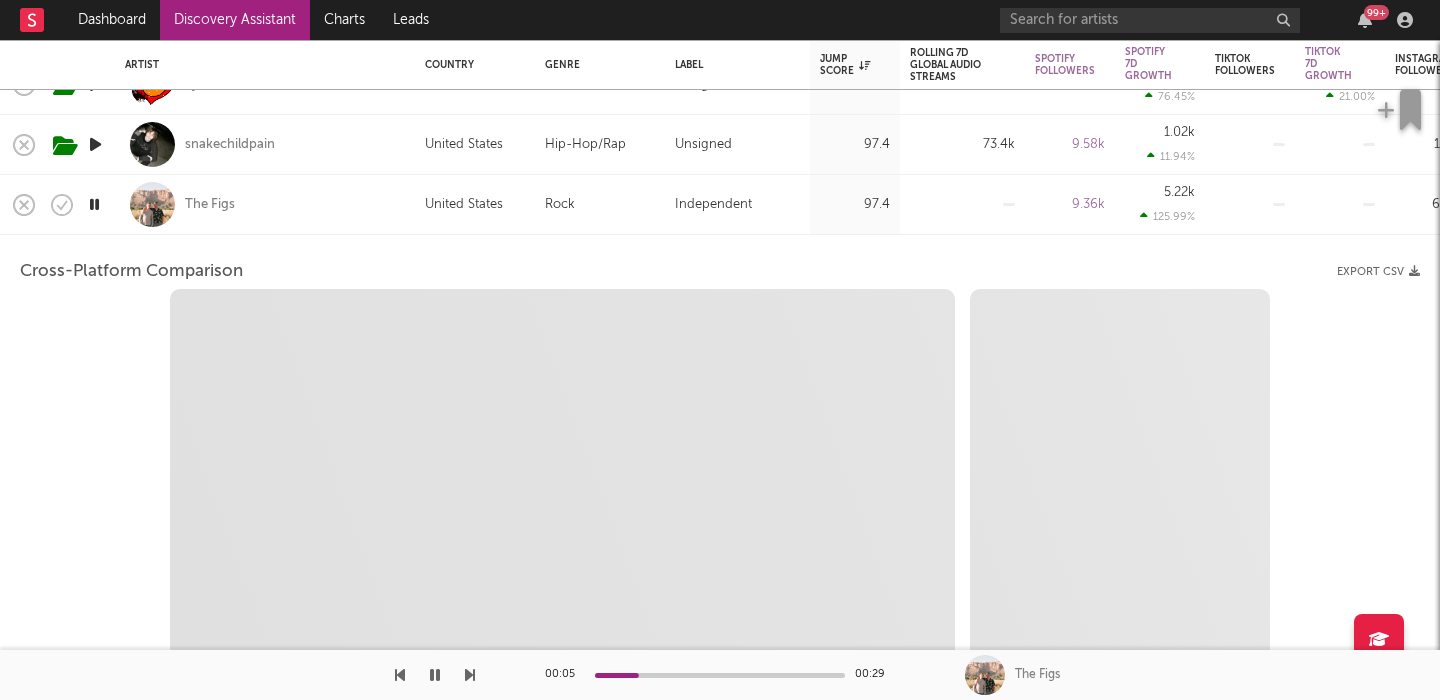 select on "1m" 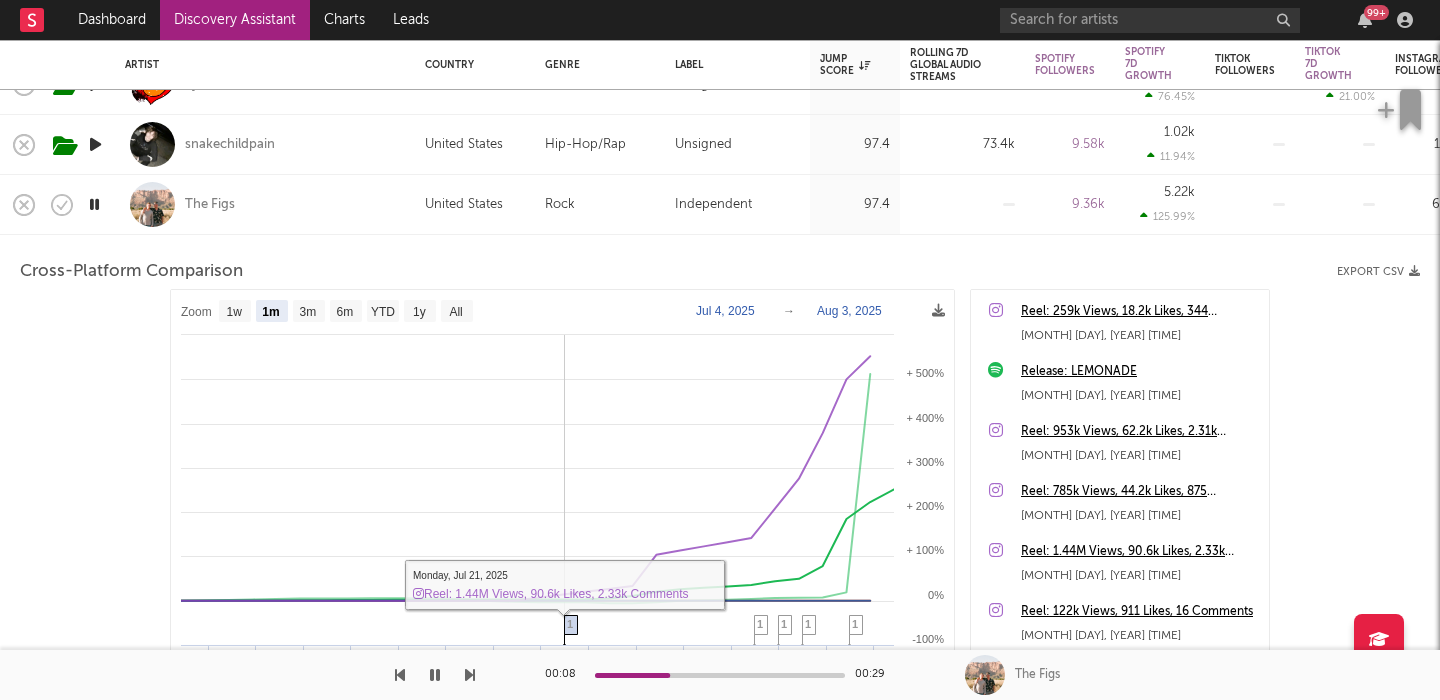 click on "1" at bounding box center [570, 624] 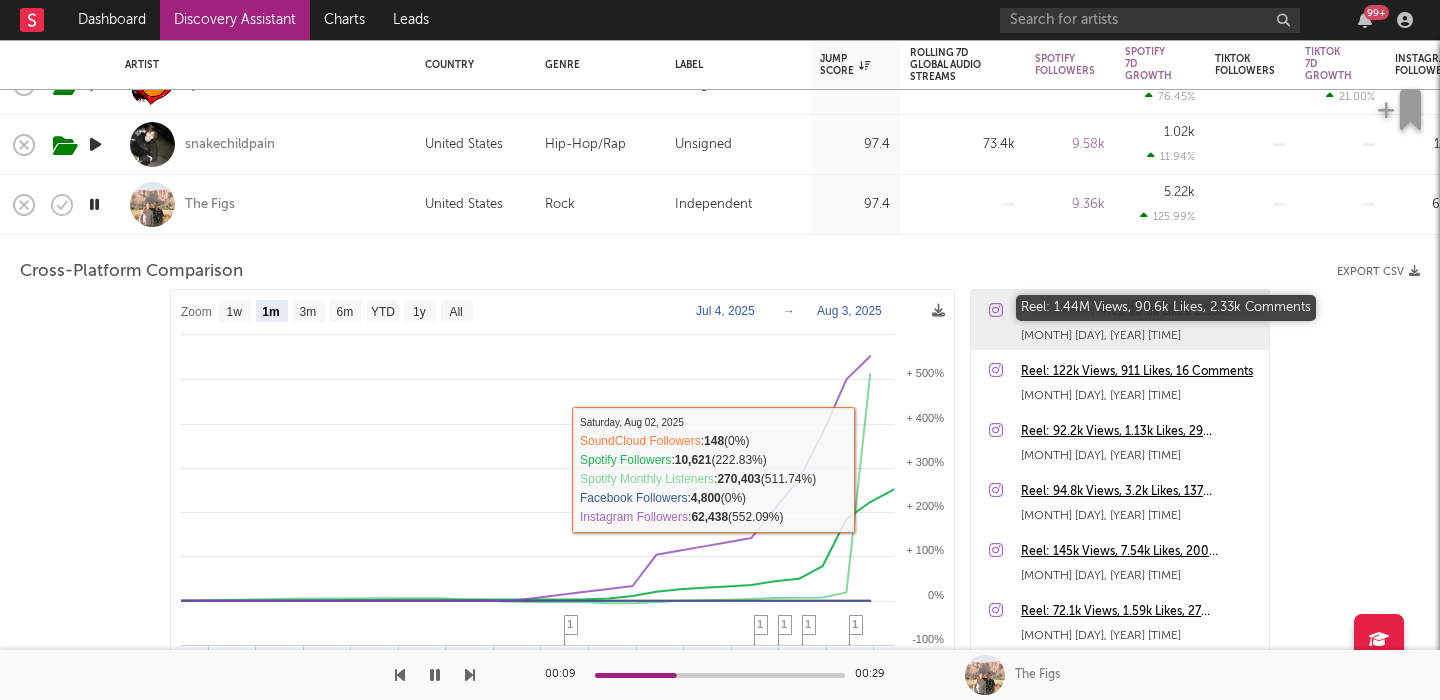 click on "Reel: 1.44M Views, 90.6k Likes, 2.33k Comments" at bounding box center [1140, 312] 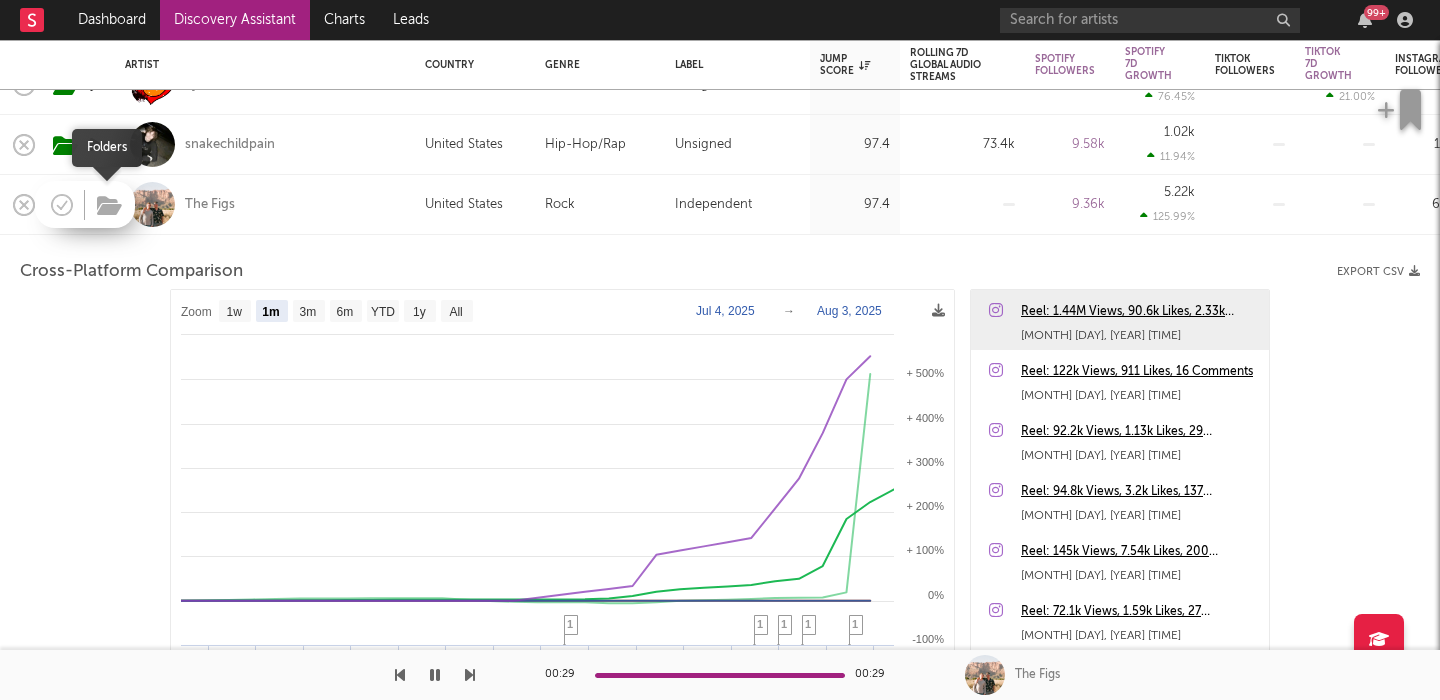 click at bounding box center (109, 206) 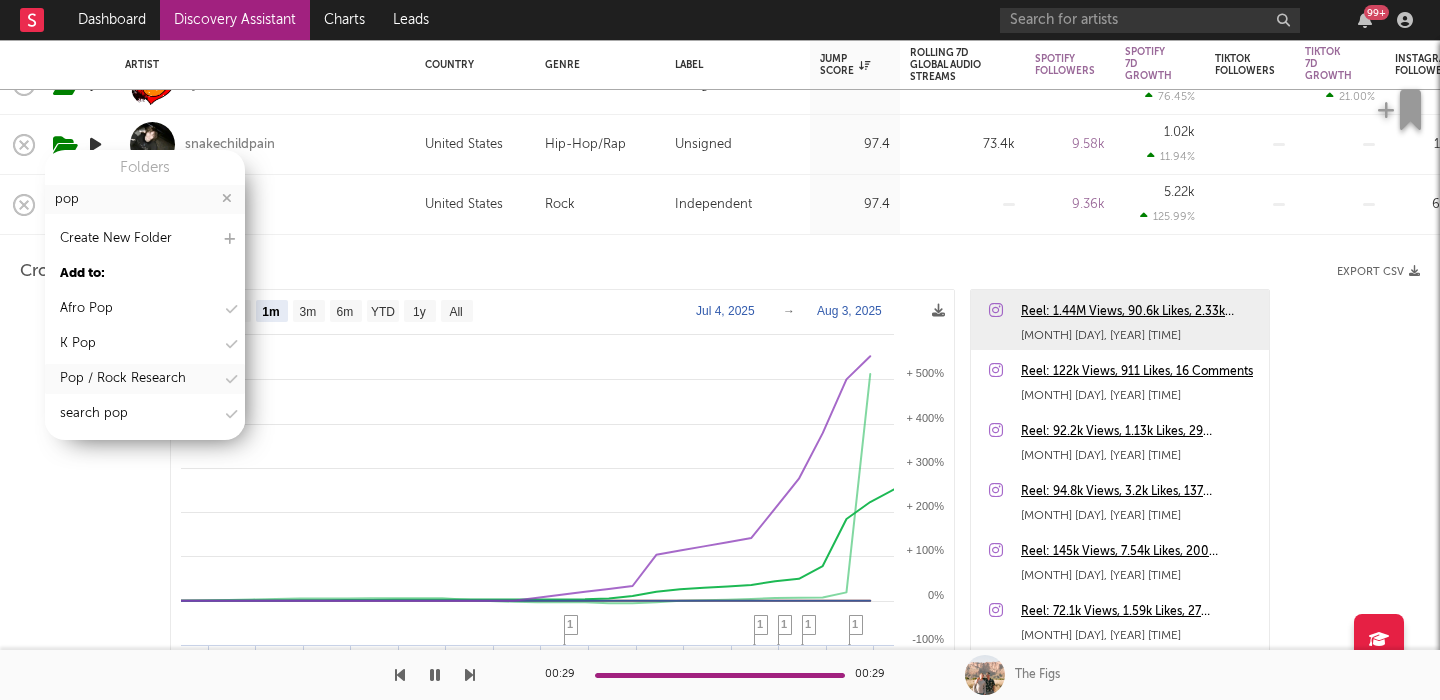 type on "pop" 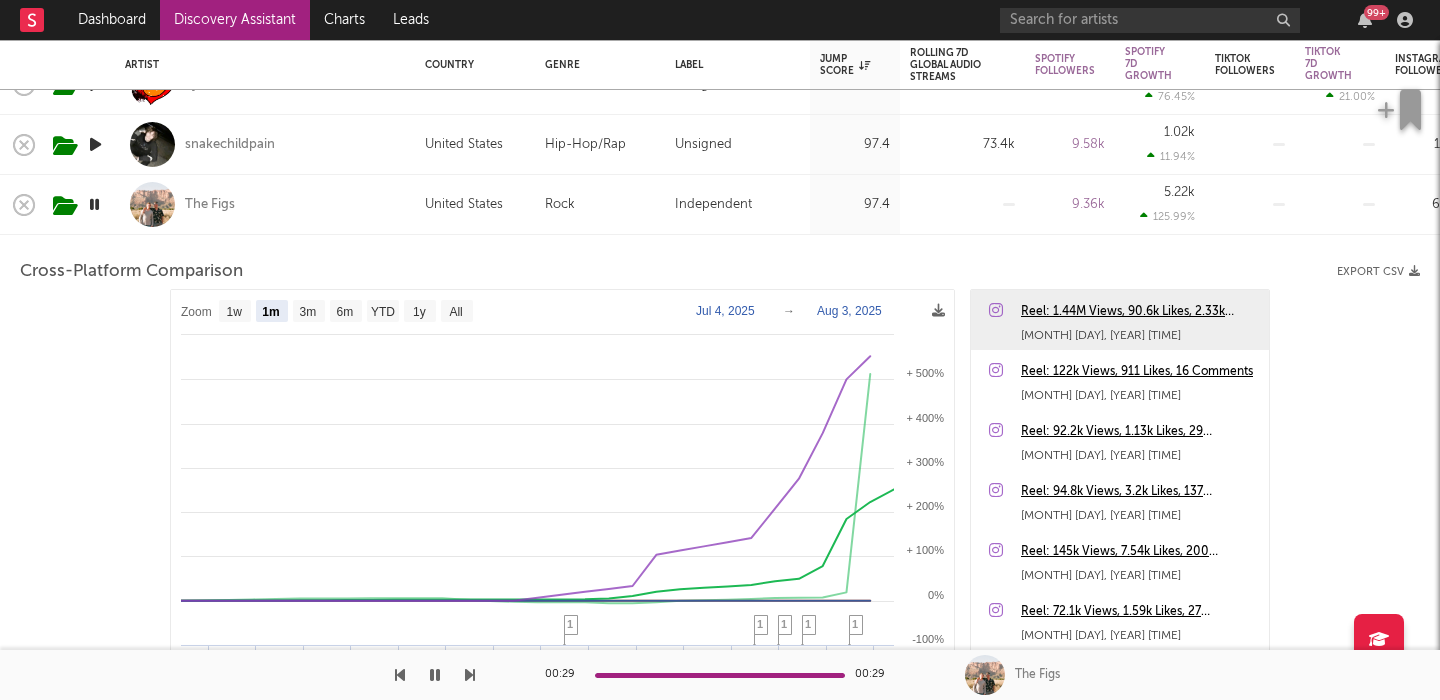 click on "The Figs" at bounding box center [265, 204] 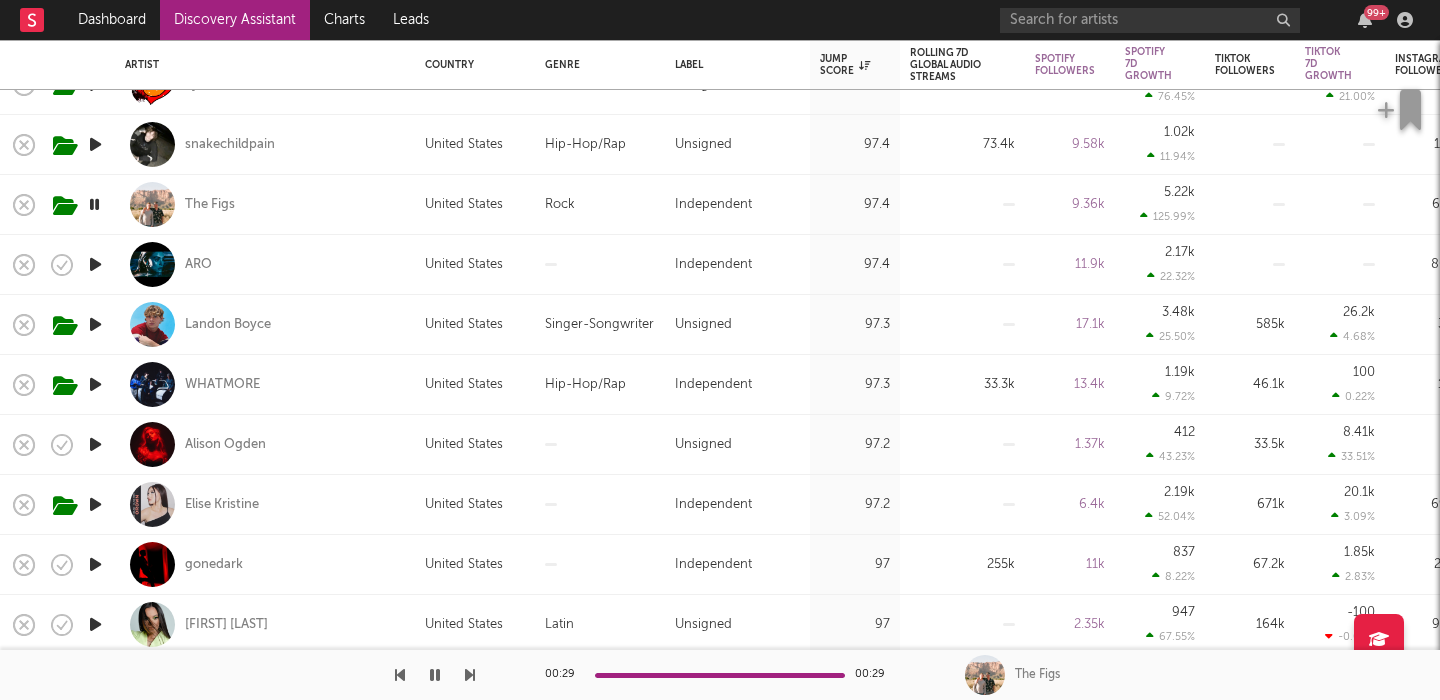 click on "Landon Boyce" at bounding box center [265, 324] 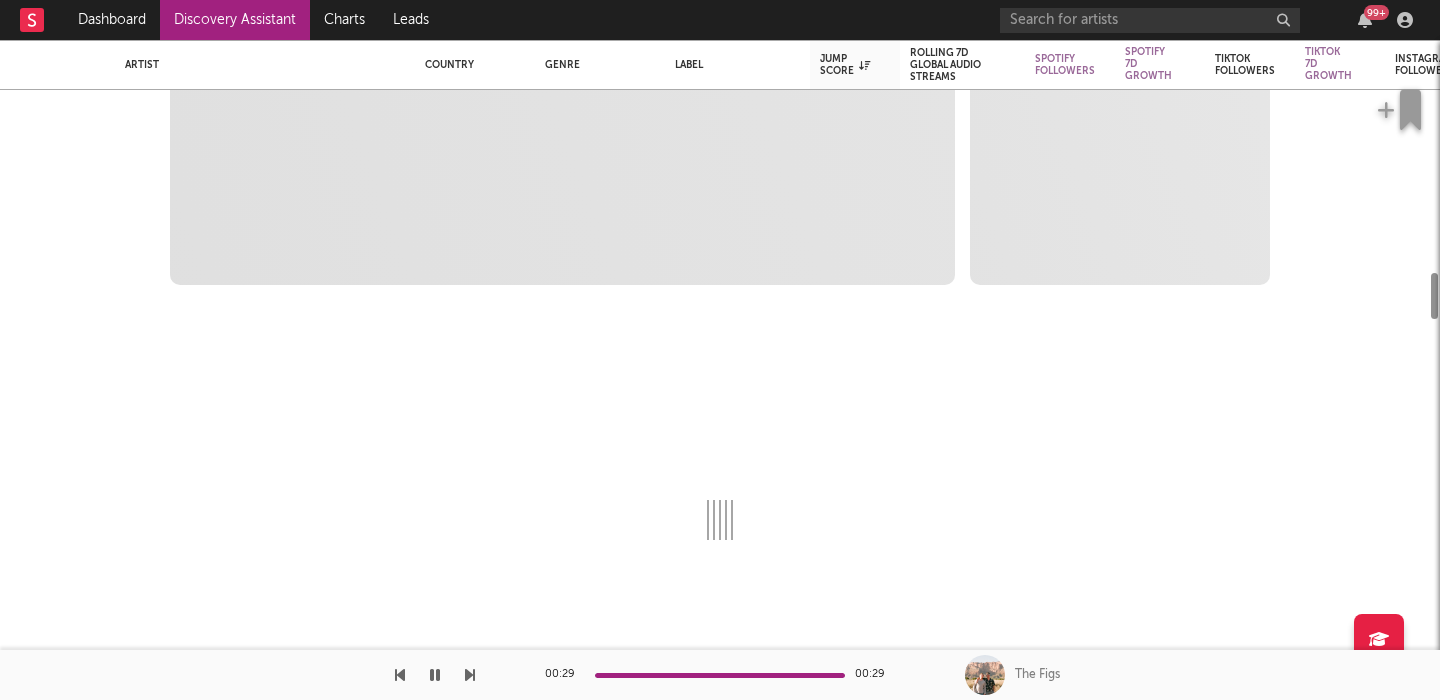 select on "6m" 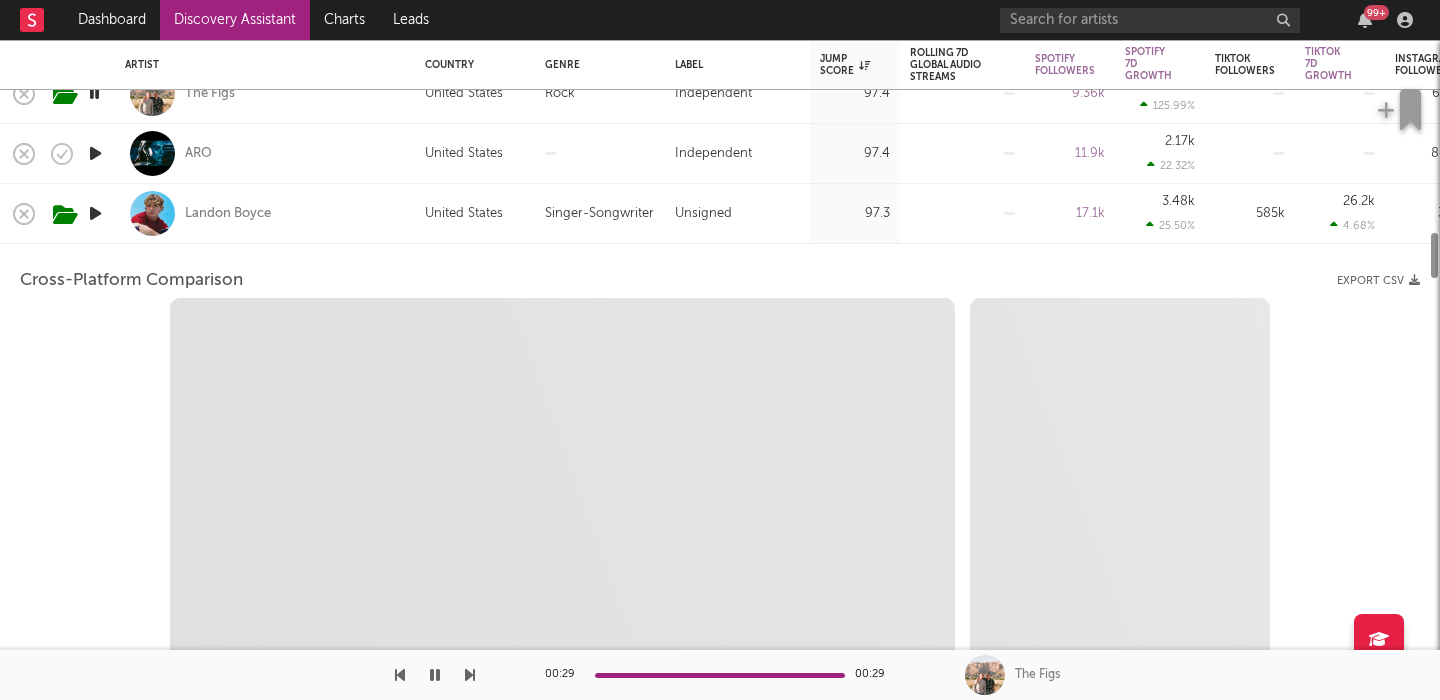 select on "1m" 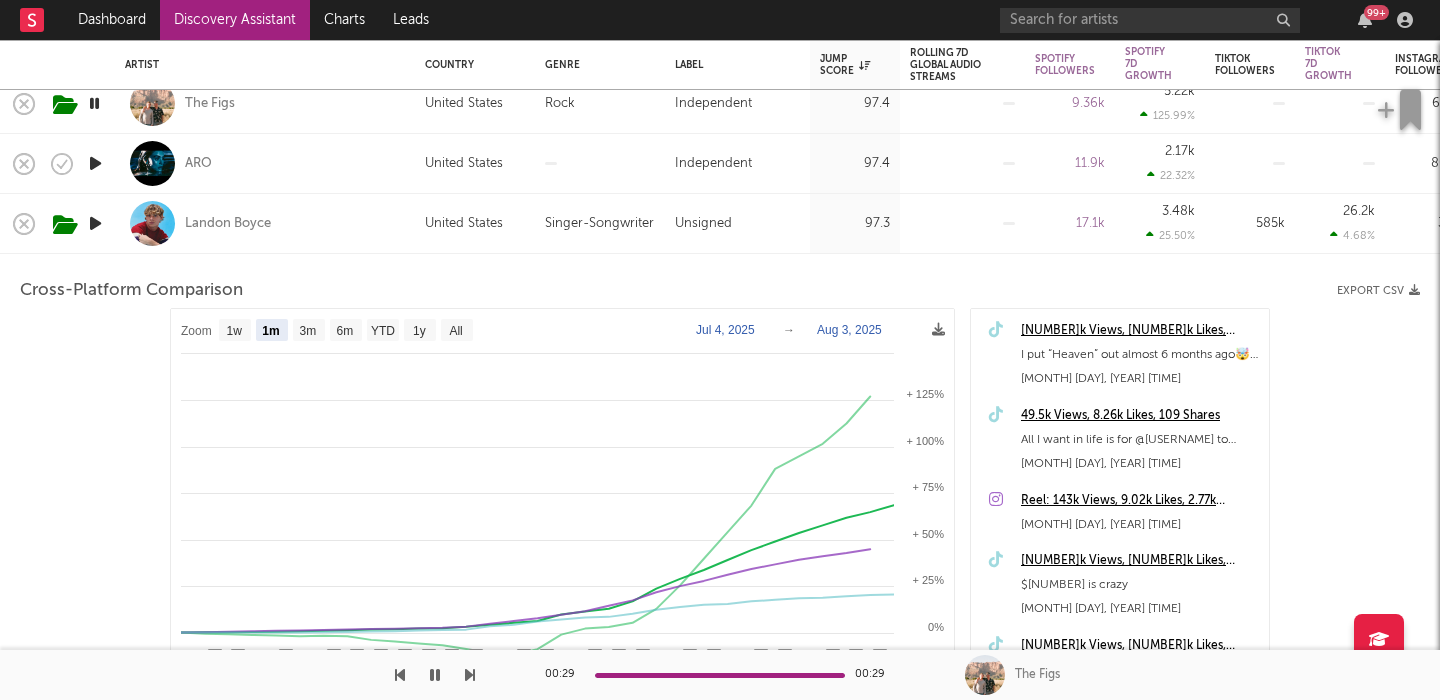 click on "Landon Boyce" at bounding box center (265, 223) 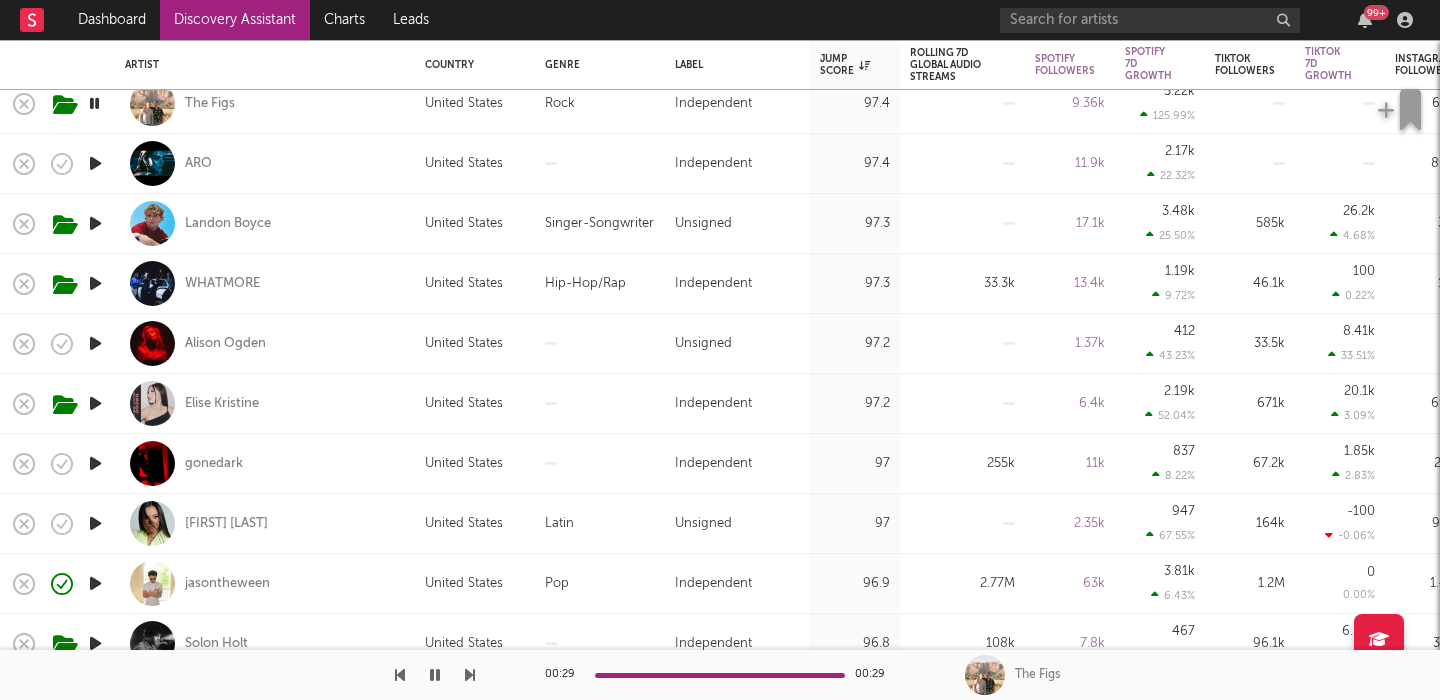 click at bounding box center (95, 403) 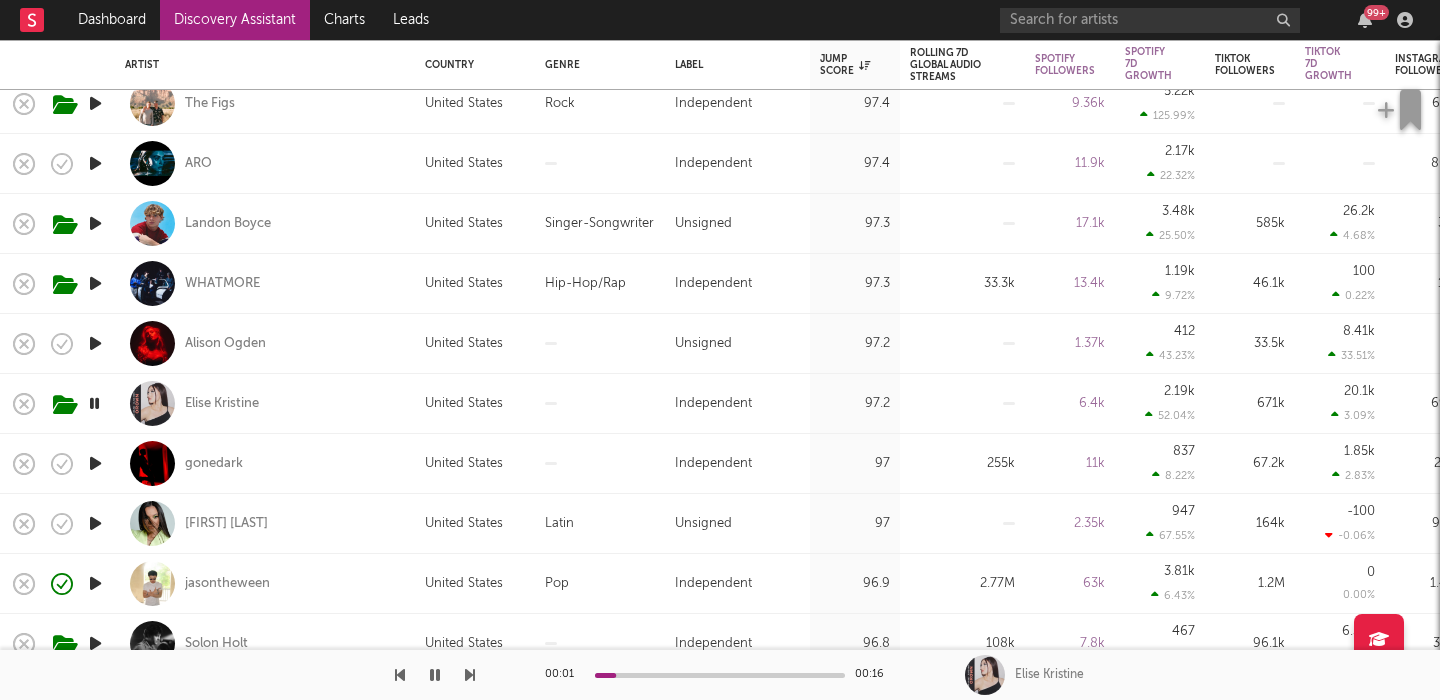 click at bounding box center [95, 343] 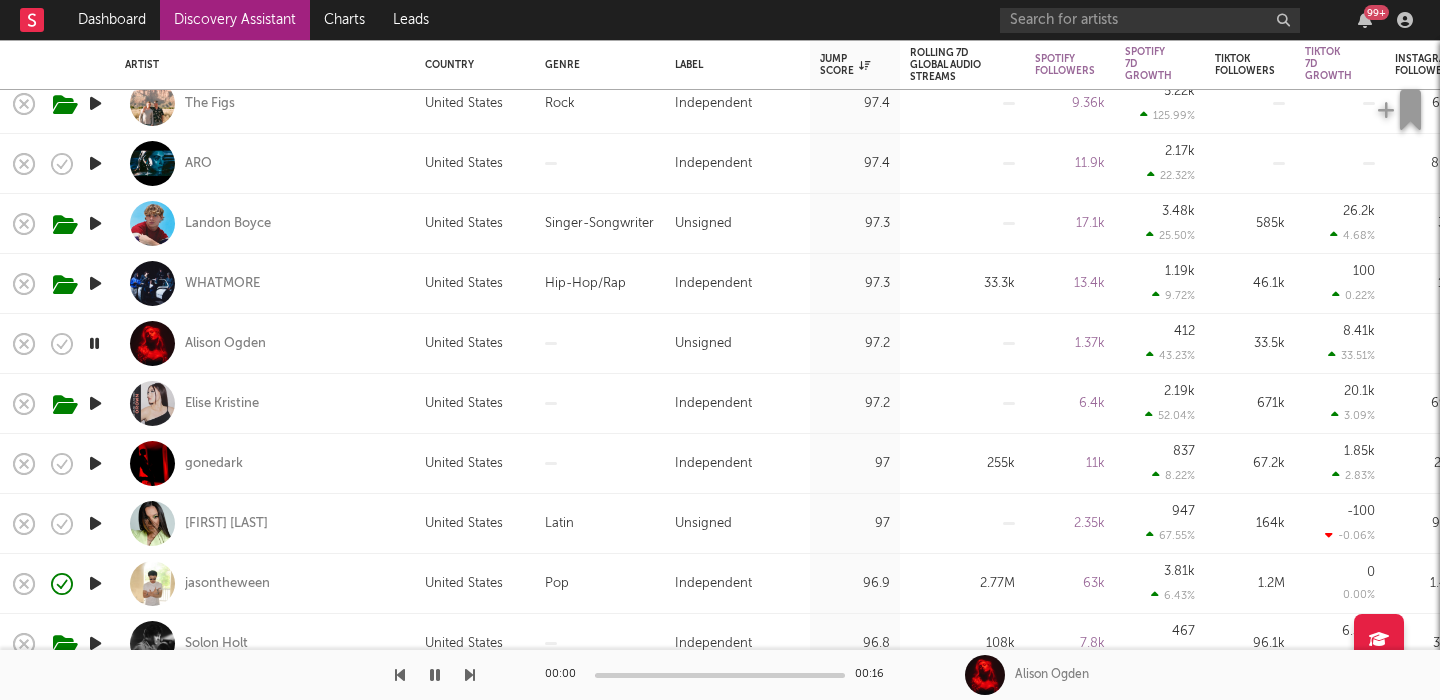 click on "Alison Ogden" at bounding box center [265, 343] 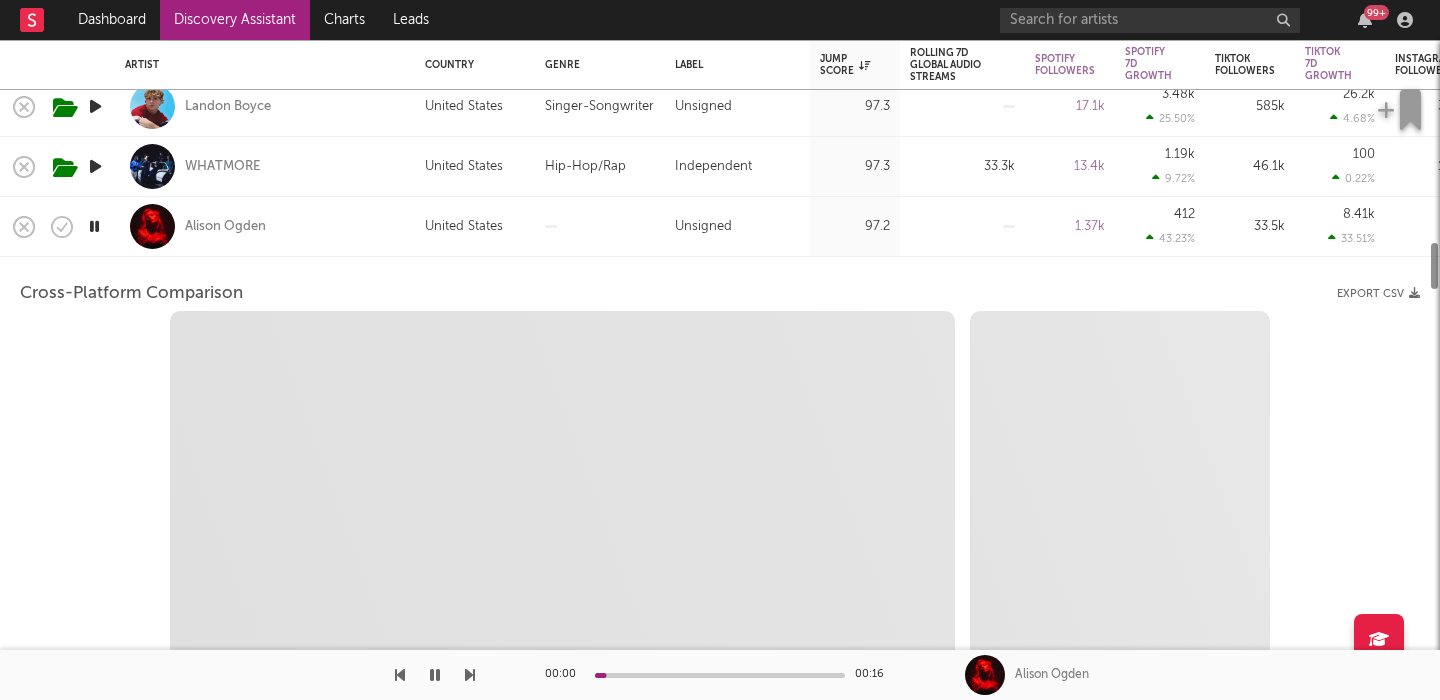 select on "1w" 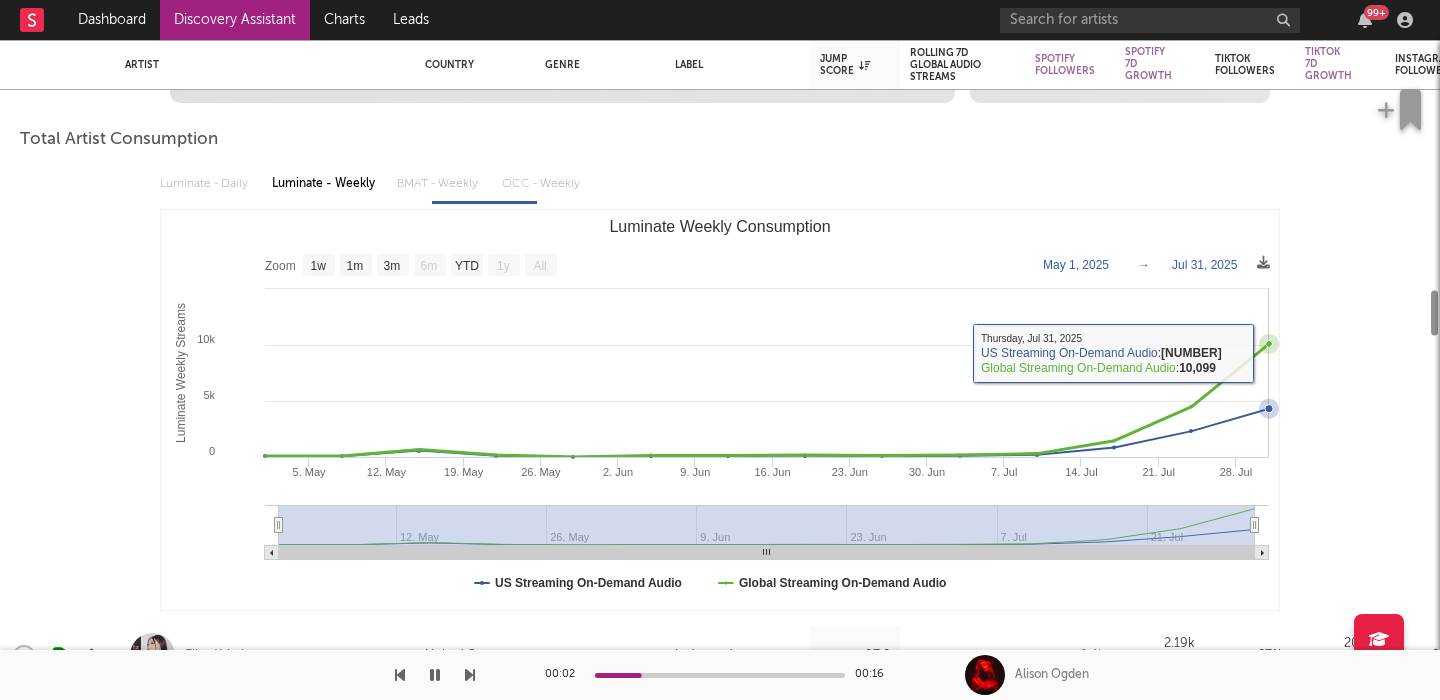select on "1m" 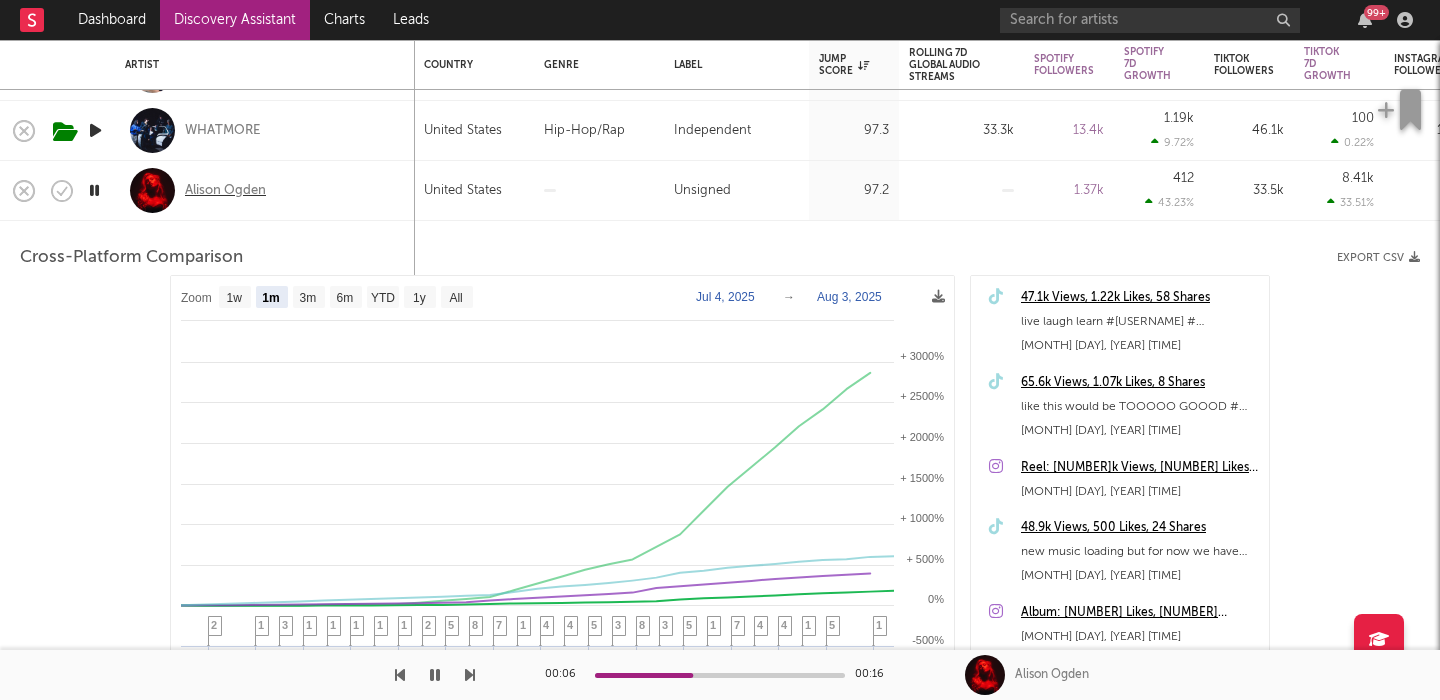 click on "Alison Ogden" at bounding box center [225, 191] 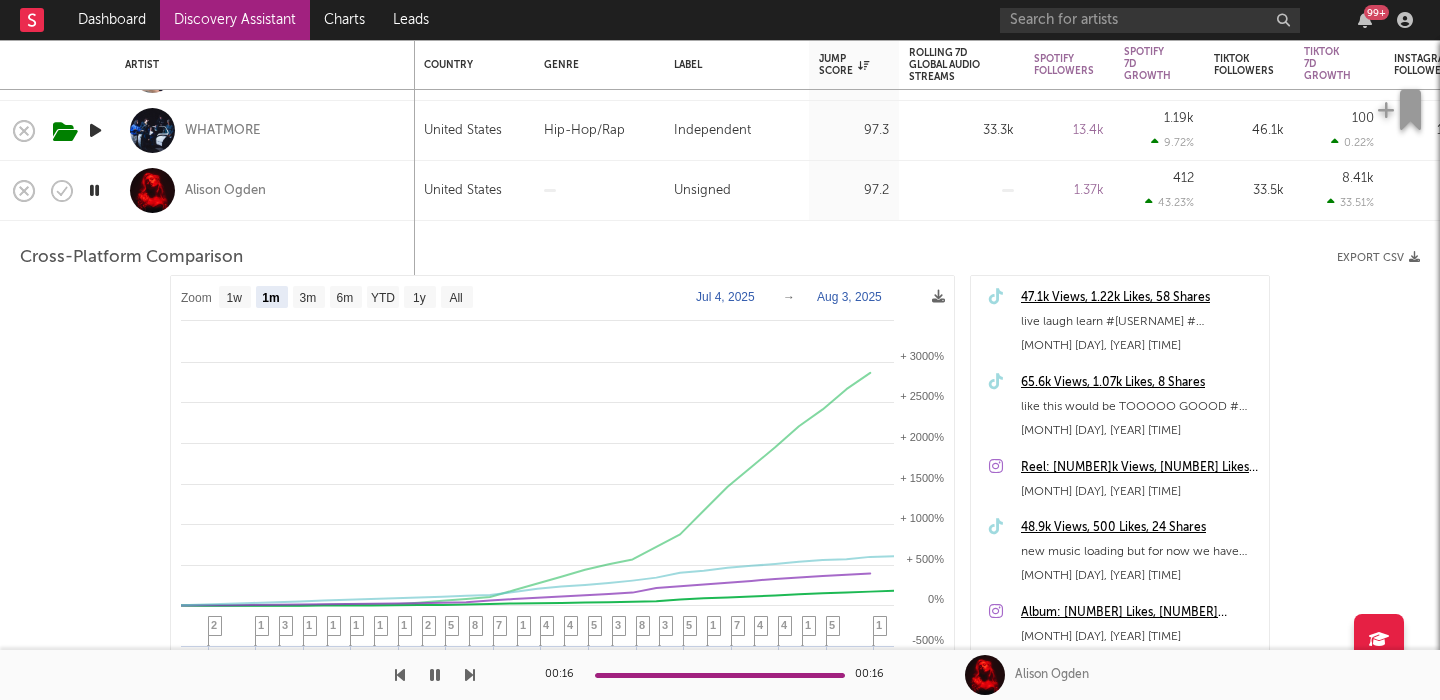 click at bounding box center [599, 191] 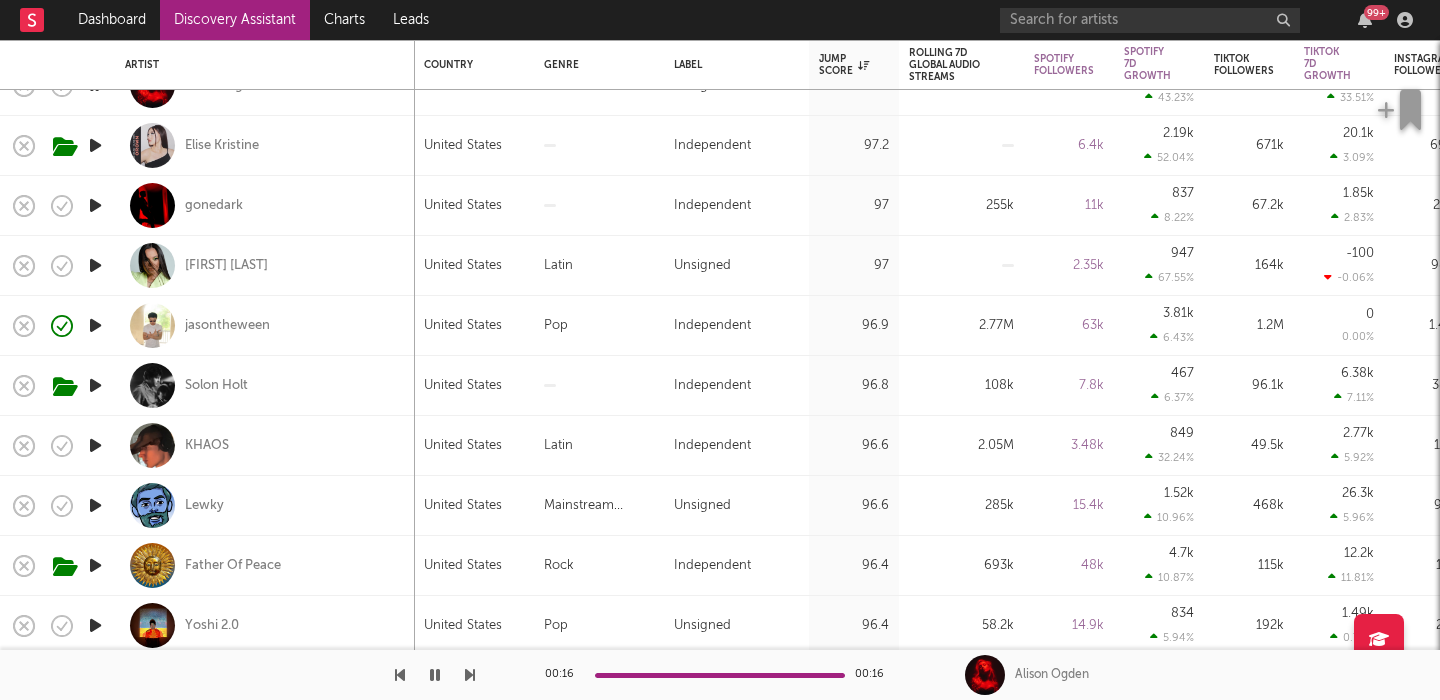 click at bounding box center (95, 385) 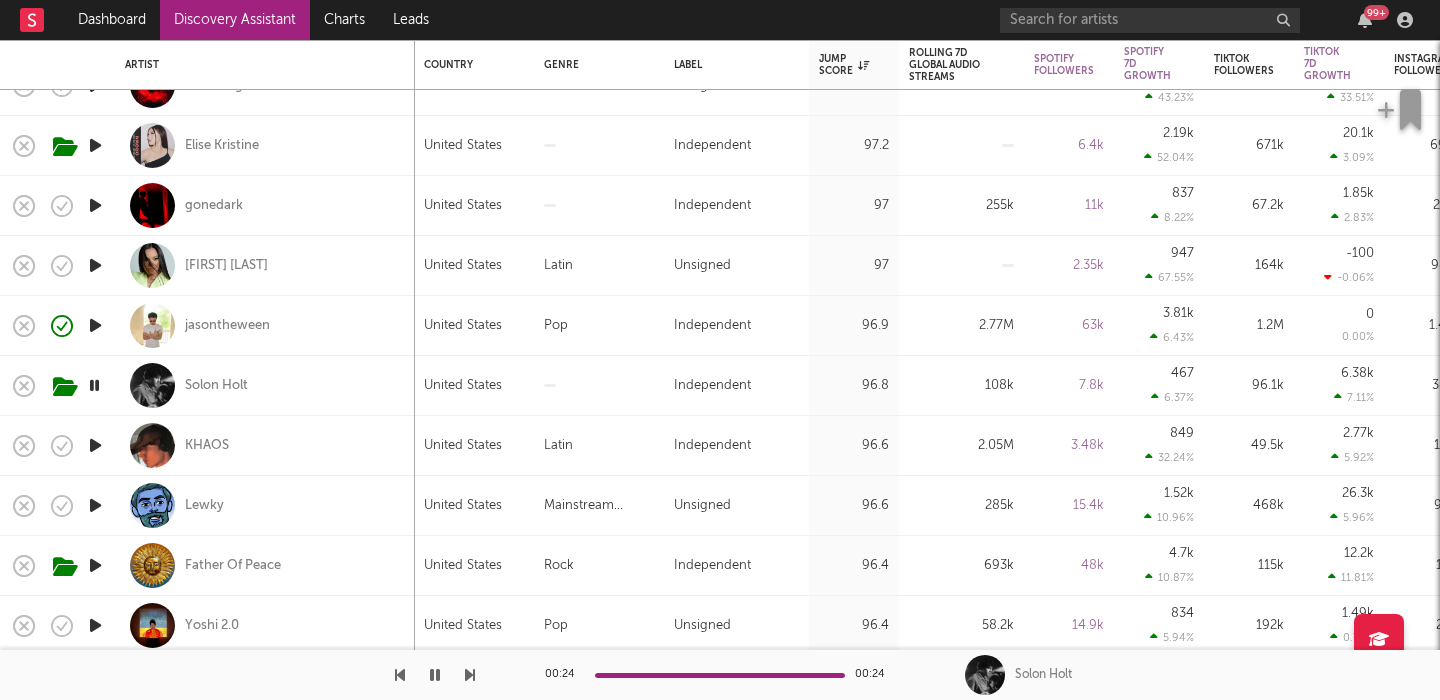 click on "Solon Holt" at bounding box center (265, 385) 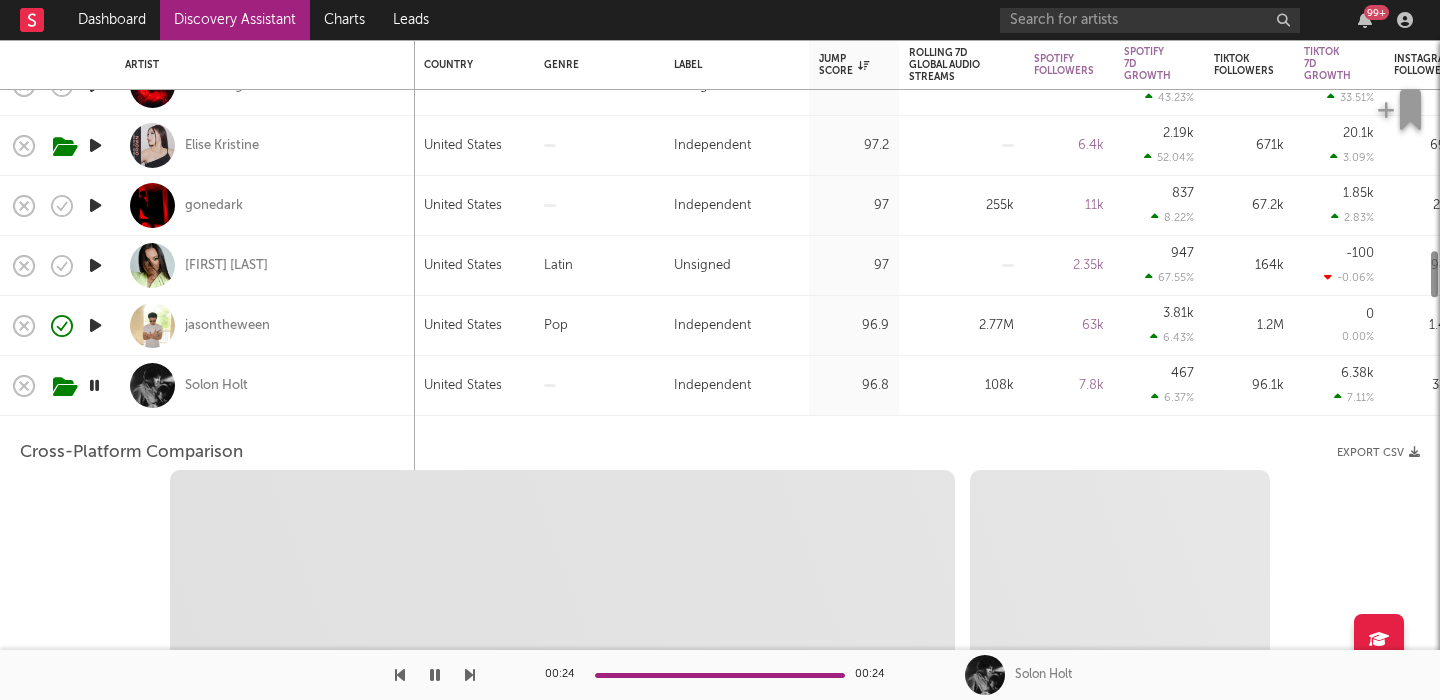 select on "6m" 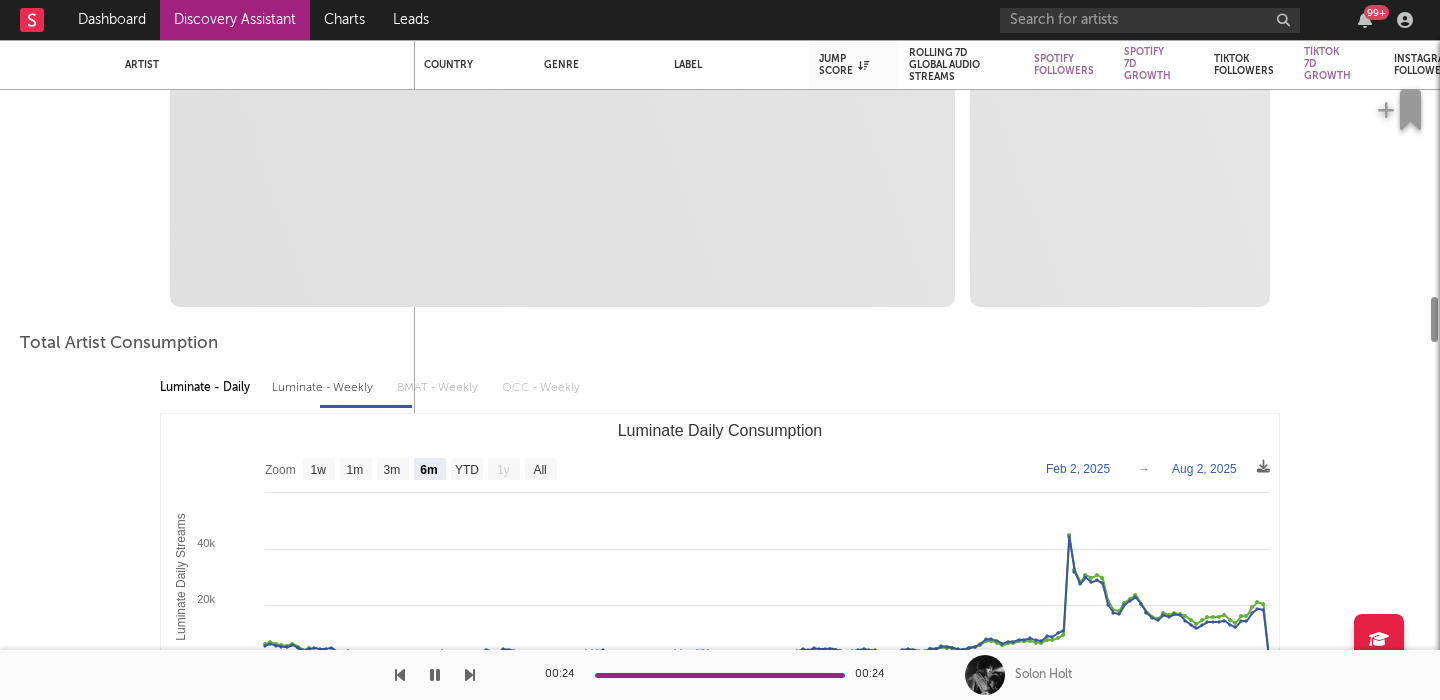 select on "1m" 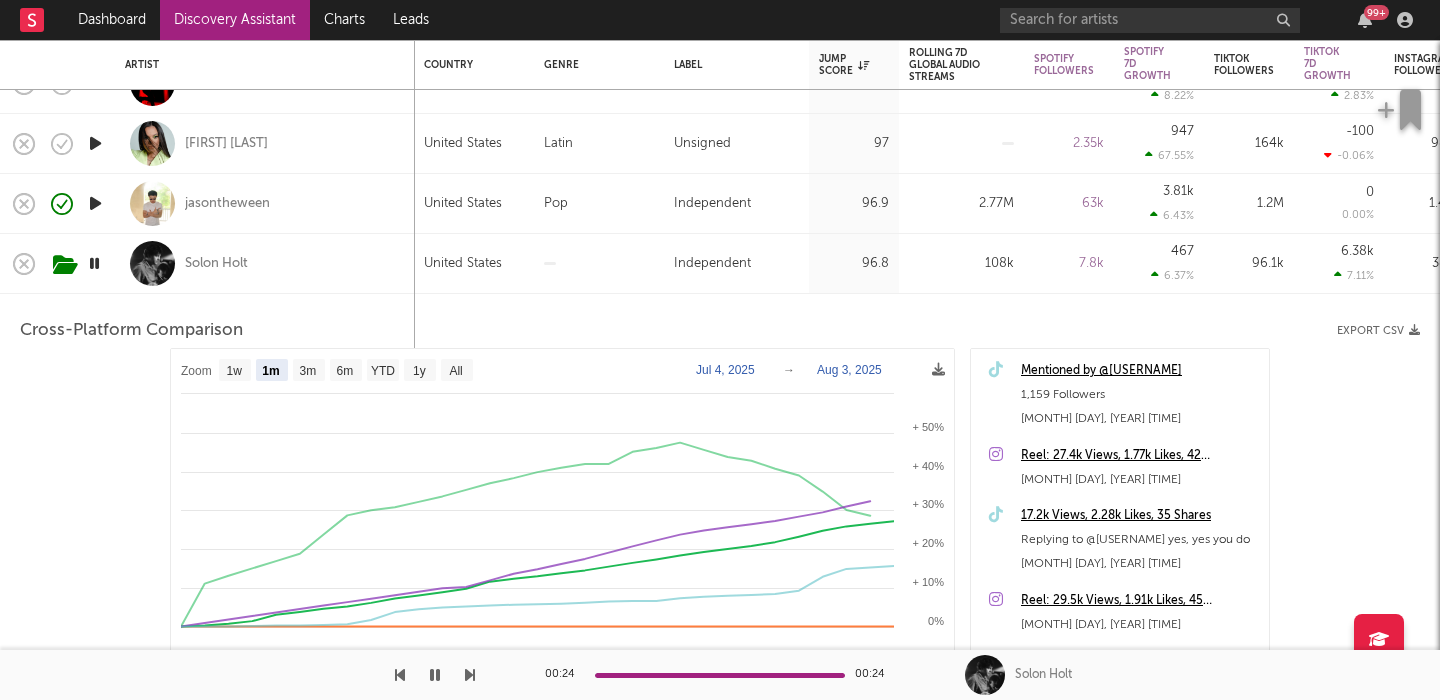 click on "Solon Holt" at bounding box center [265, 263] 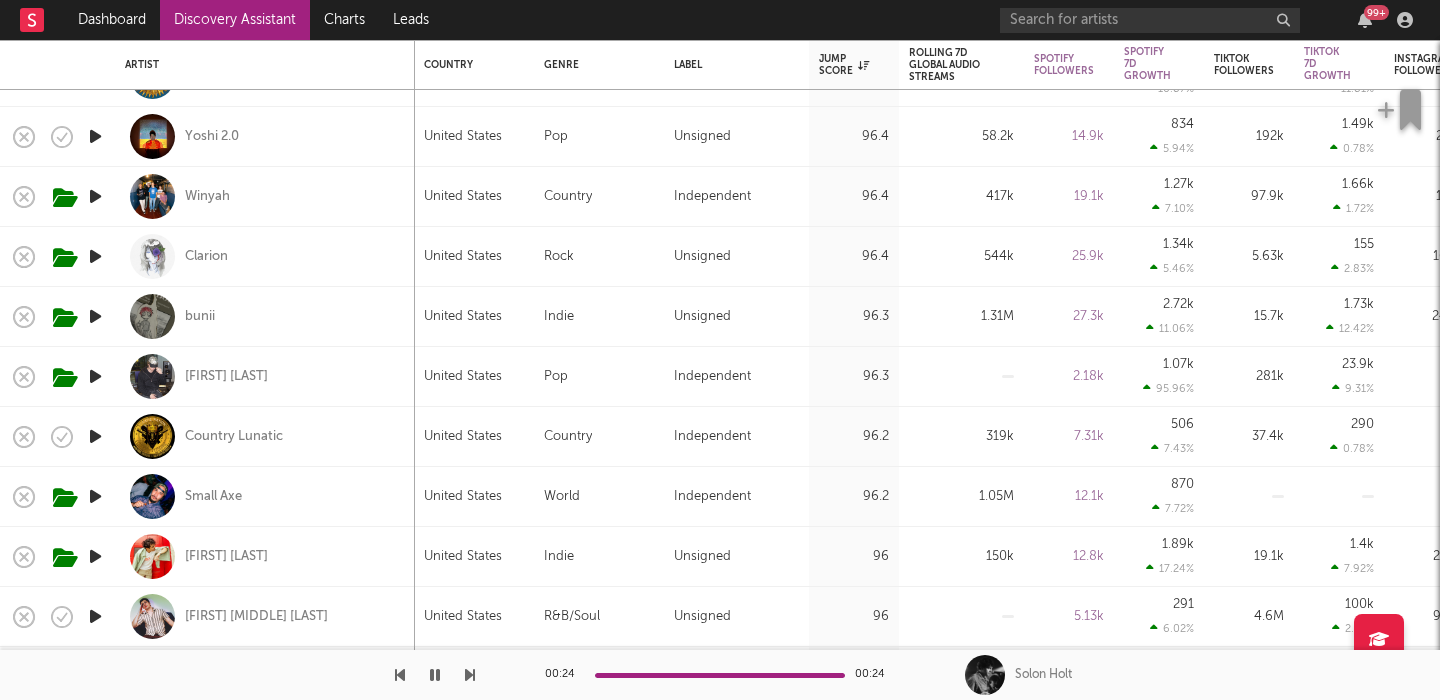 click on "United States" at bounding box center (474, 317) 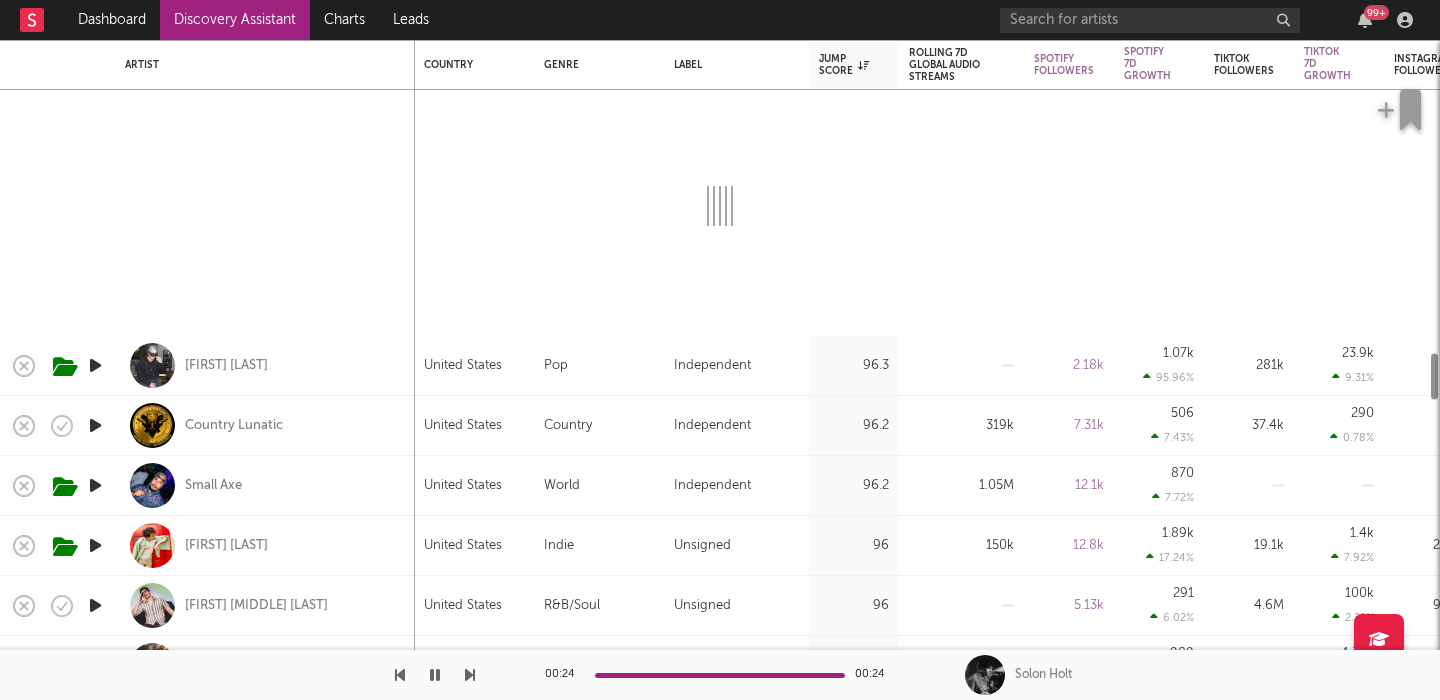 select on "6m" 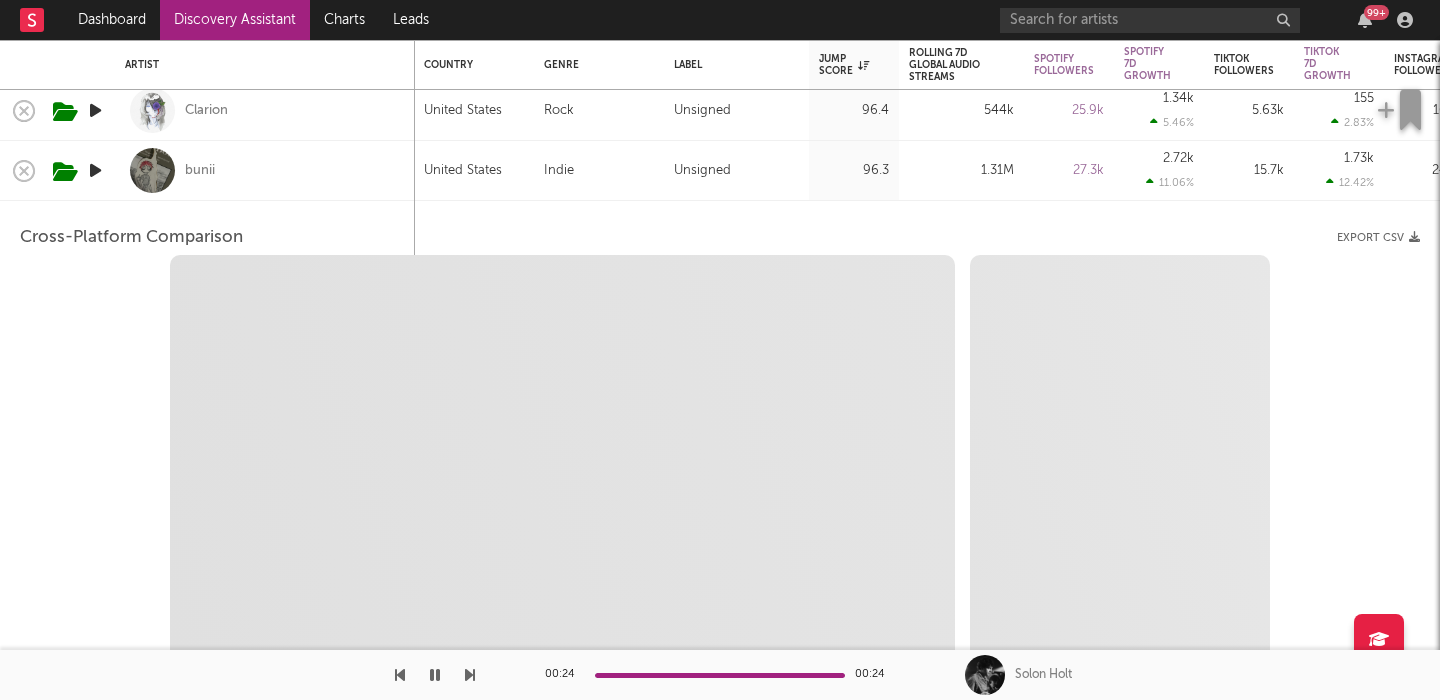 click on "United States" at bounding box center (463, 171) 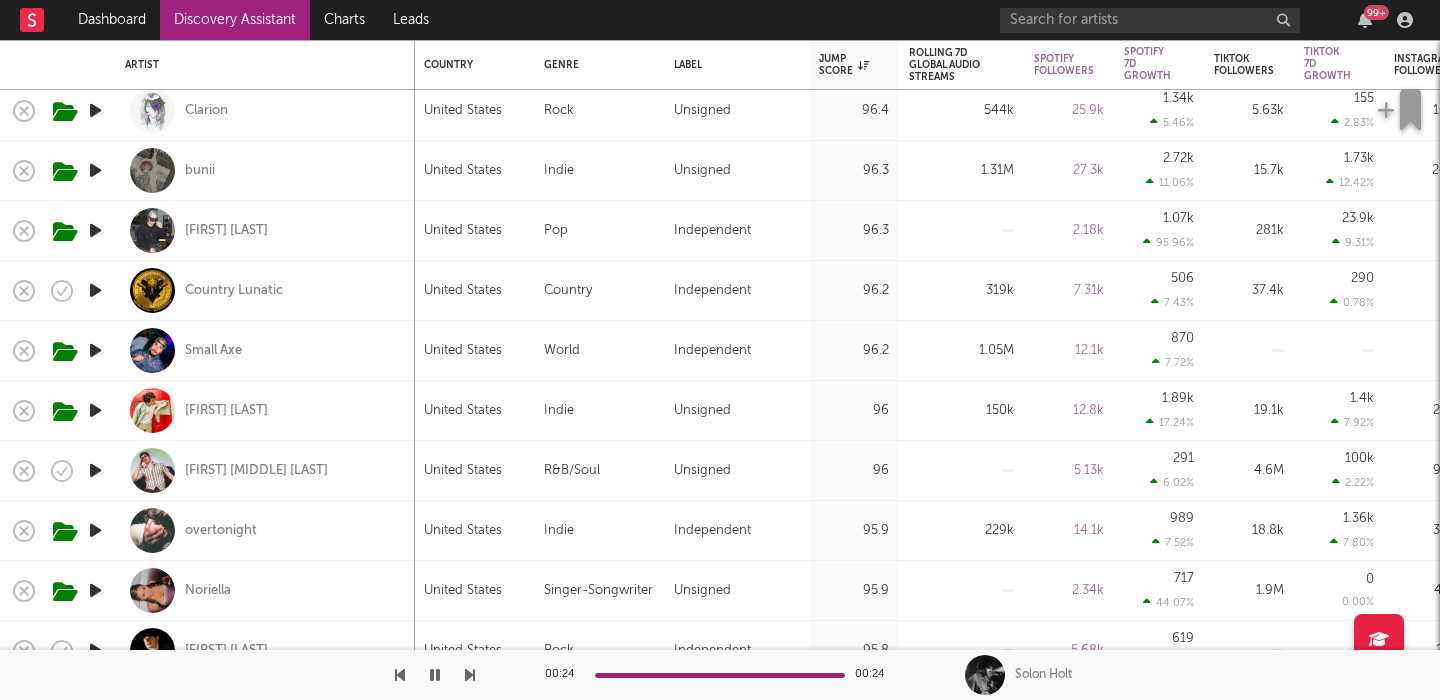 click on "[FIRST] [LAST]" at bounding box center [265, 230] 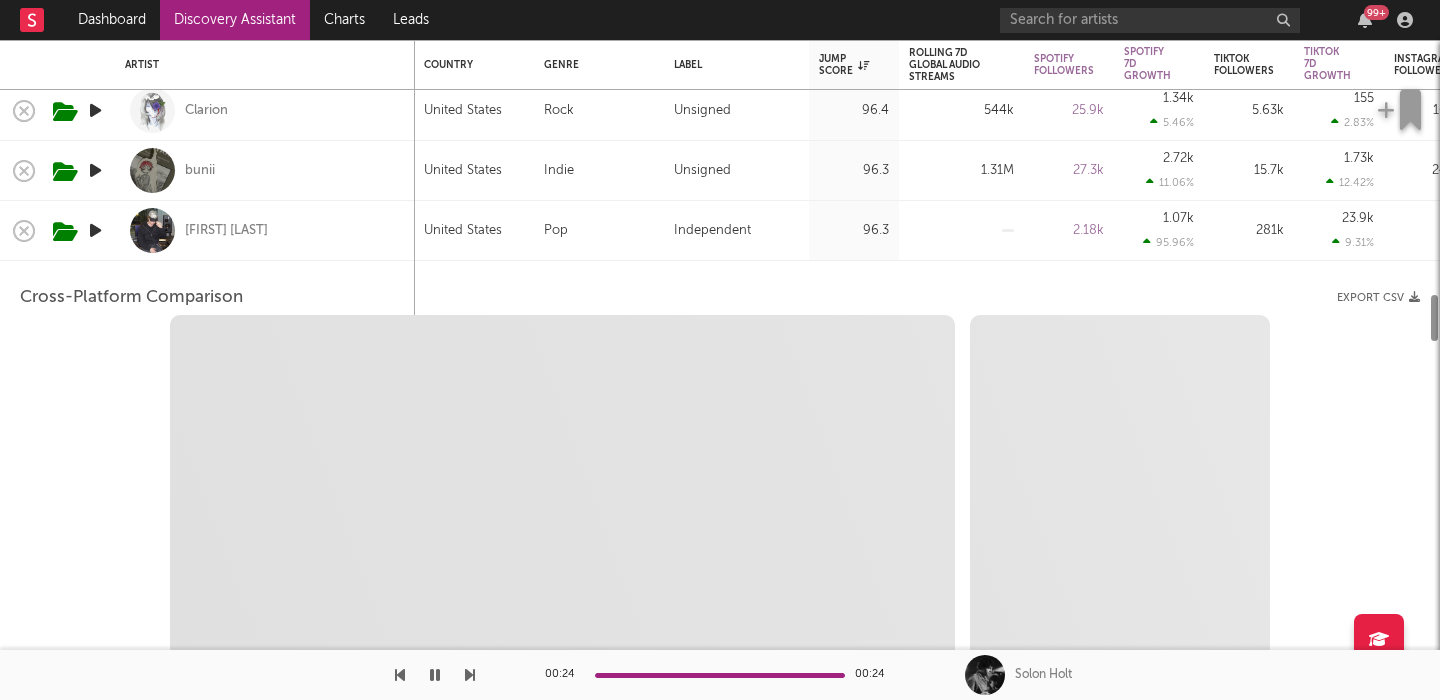select on "1w" 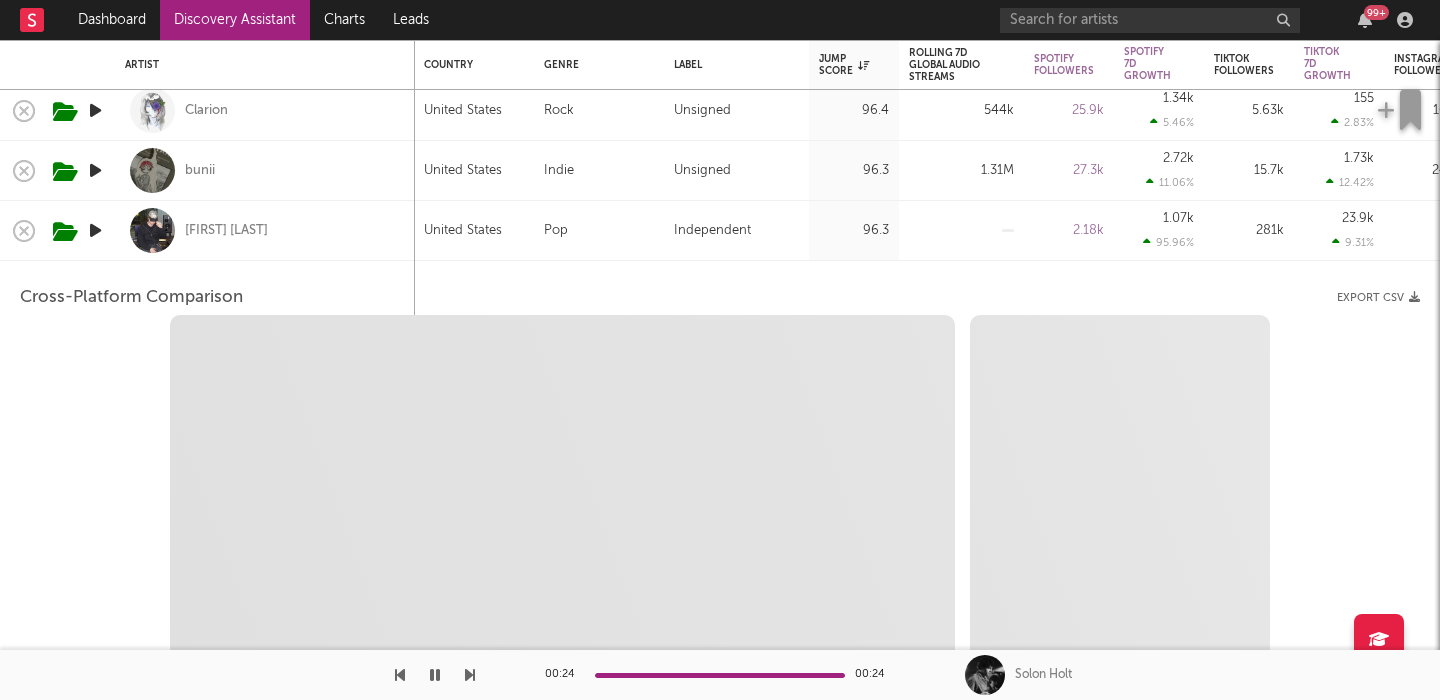 select on "1m" 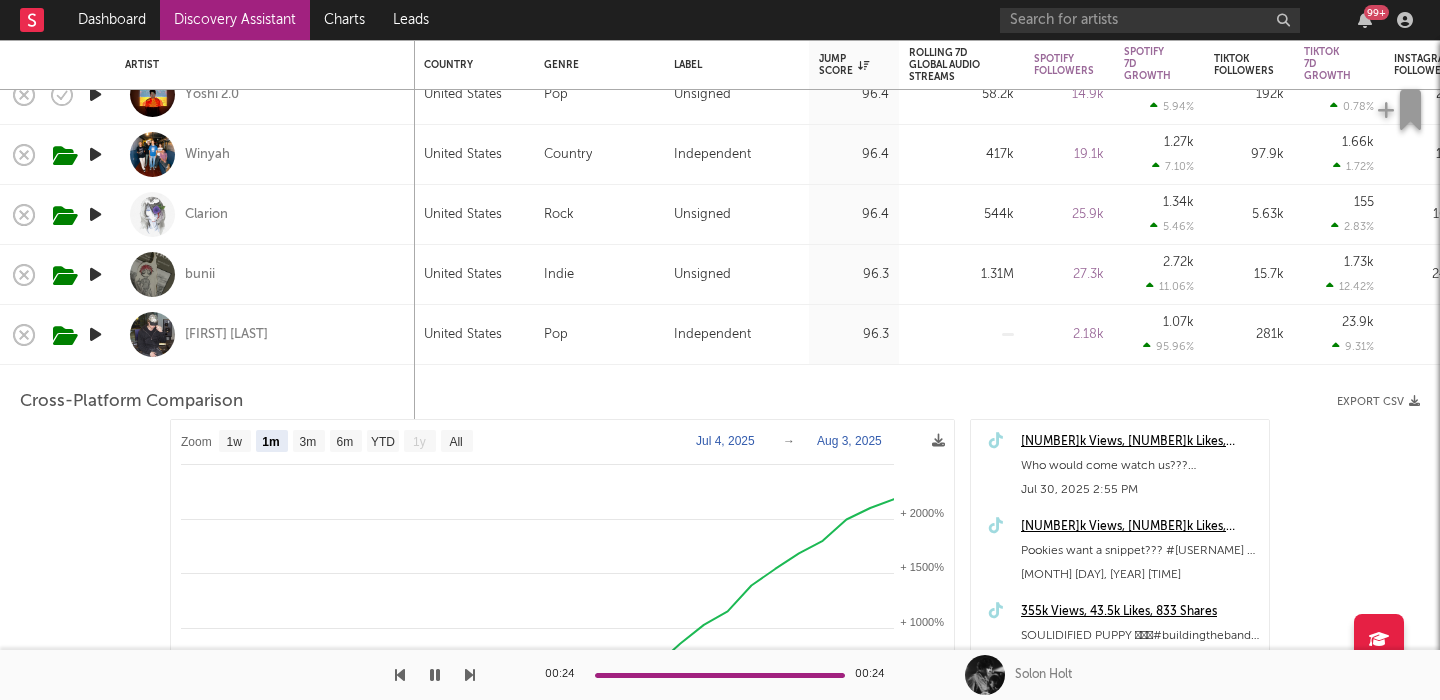 click on "[FIRST] [LAST]" at bounding box center [265, 334] 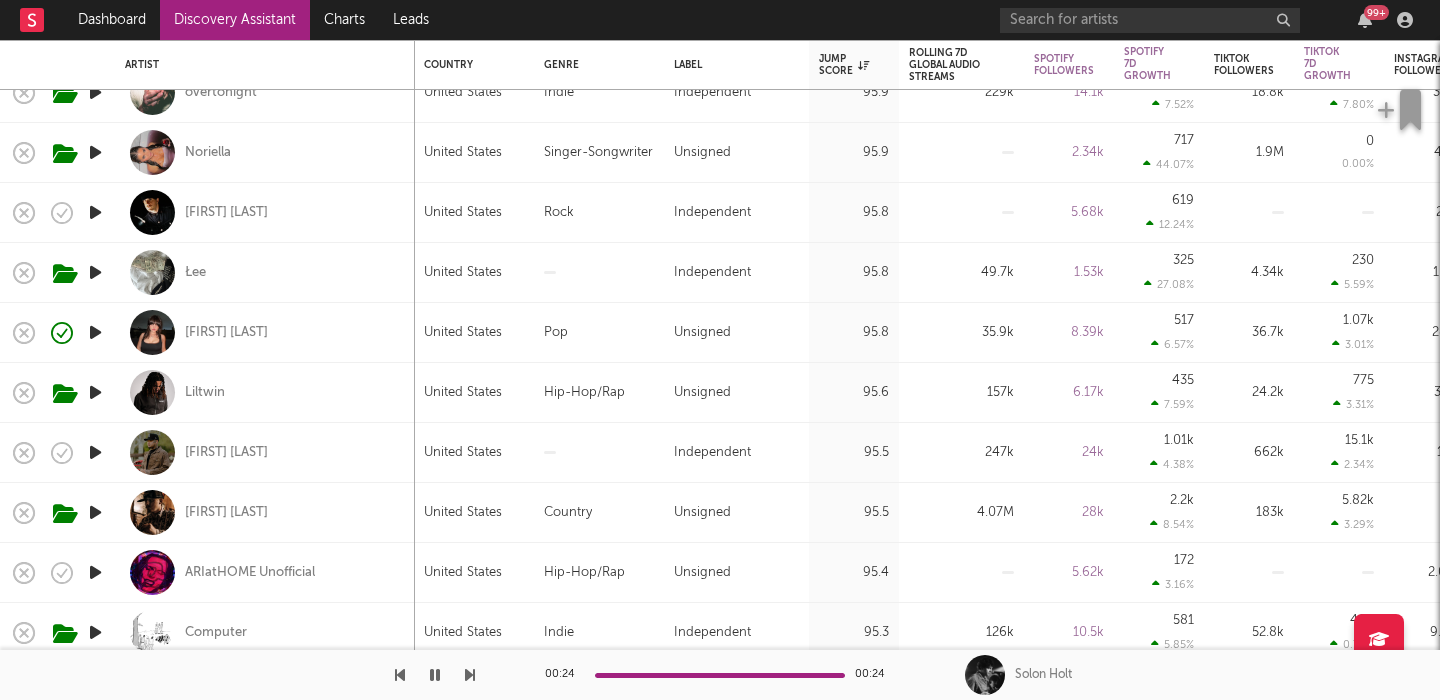 click on "Discovery Assistant" at bounding box center [235, 20] 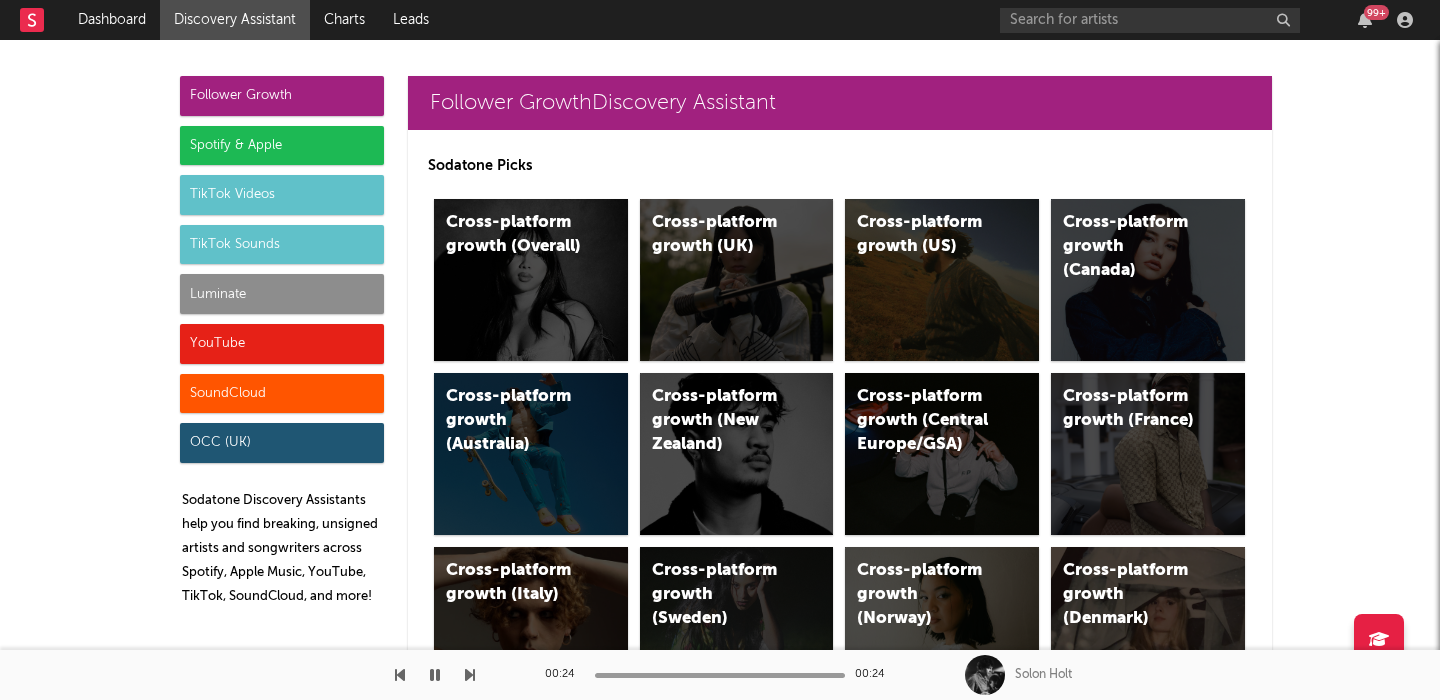 click on "Luminate" at bounding box center [282, 294] 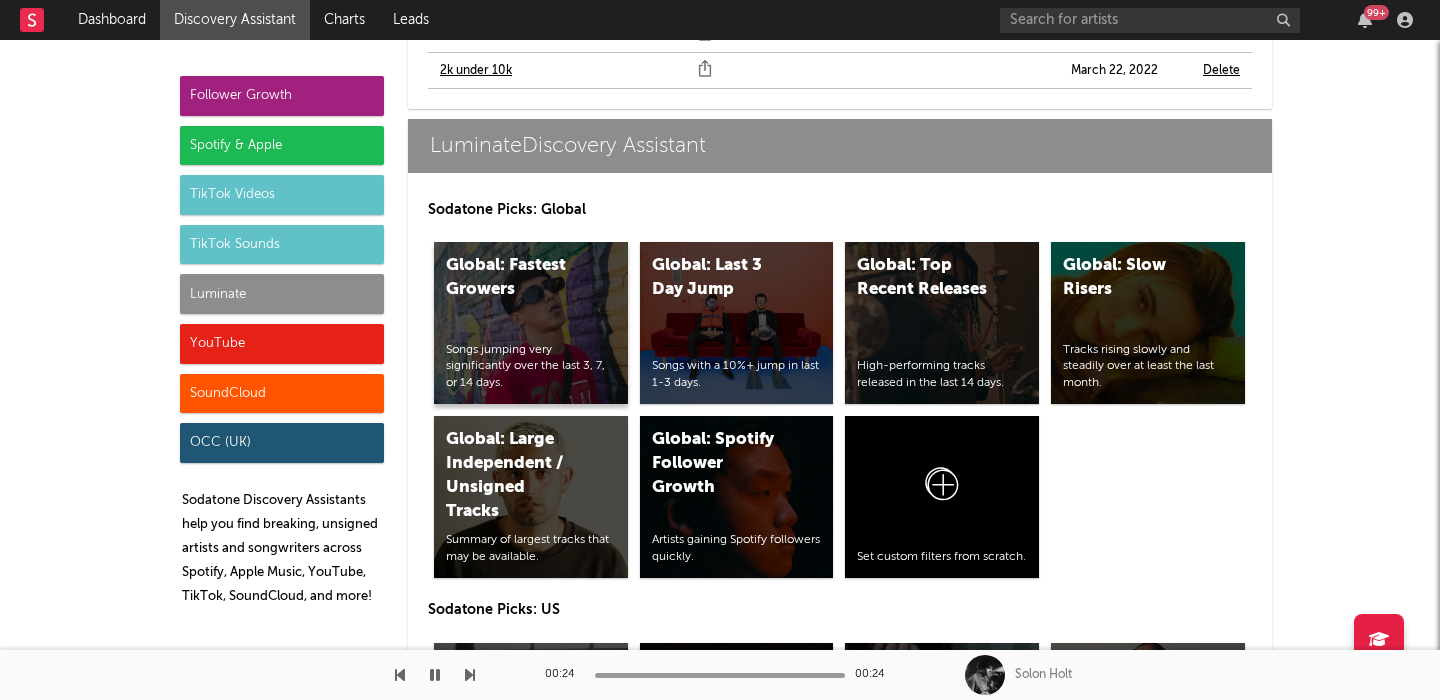 scroll, scrollTop: 9517, scrollLeft: 0, axis: vertical 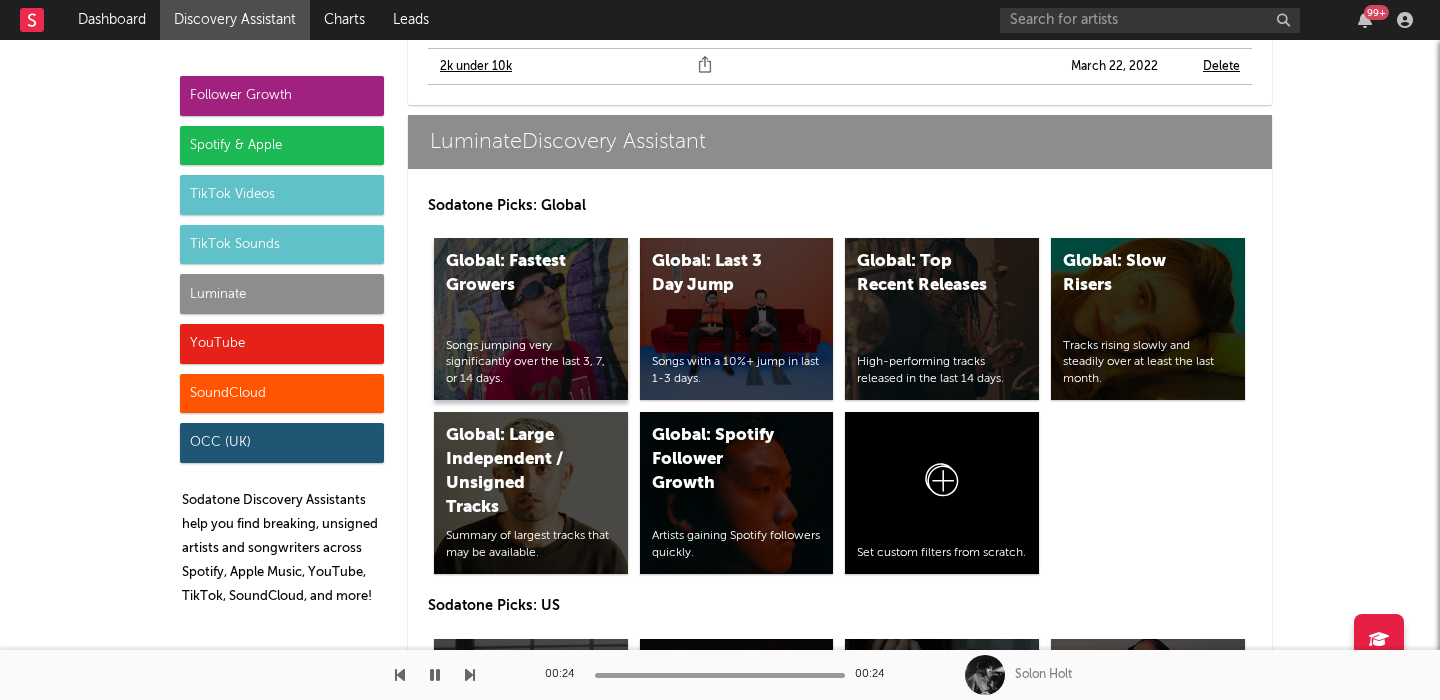 click on "Global: Fastest Growers" at bounding box center [514, 274] 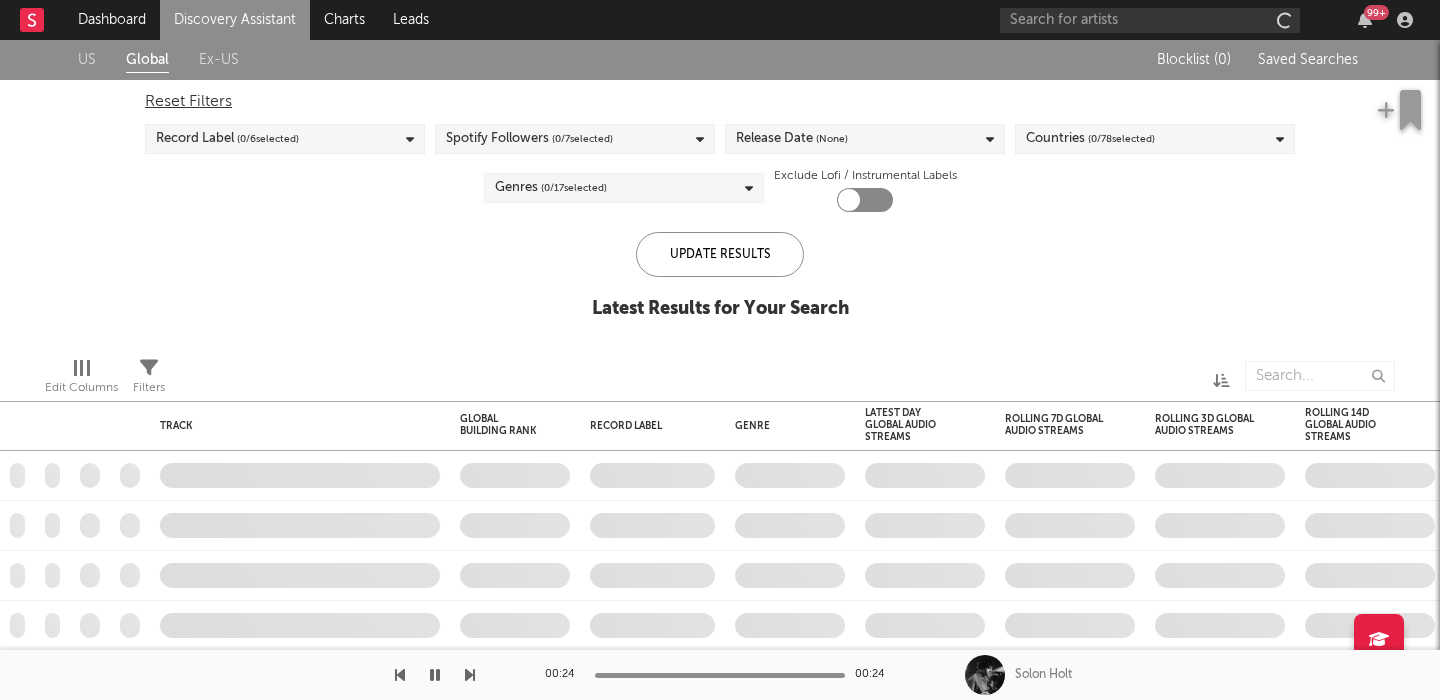 checkbox on "true" 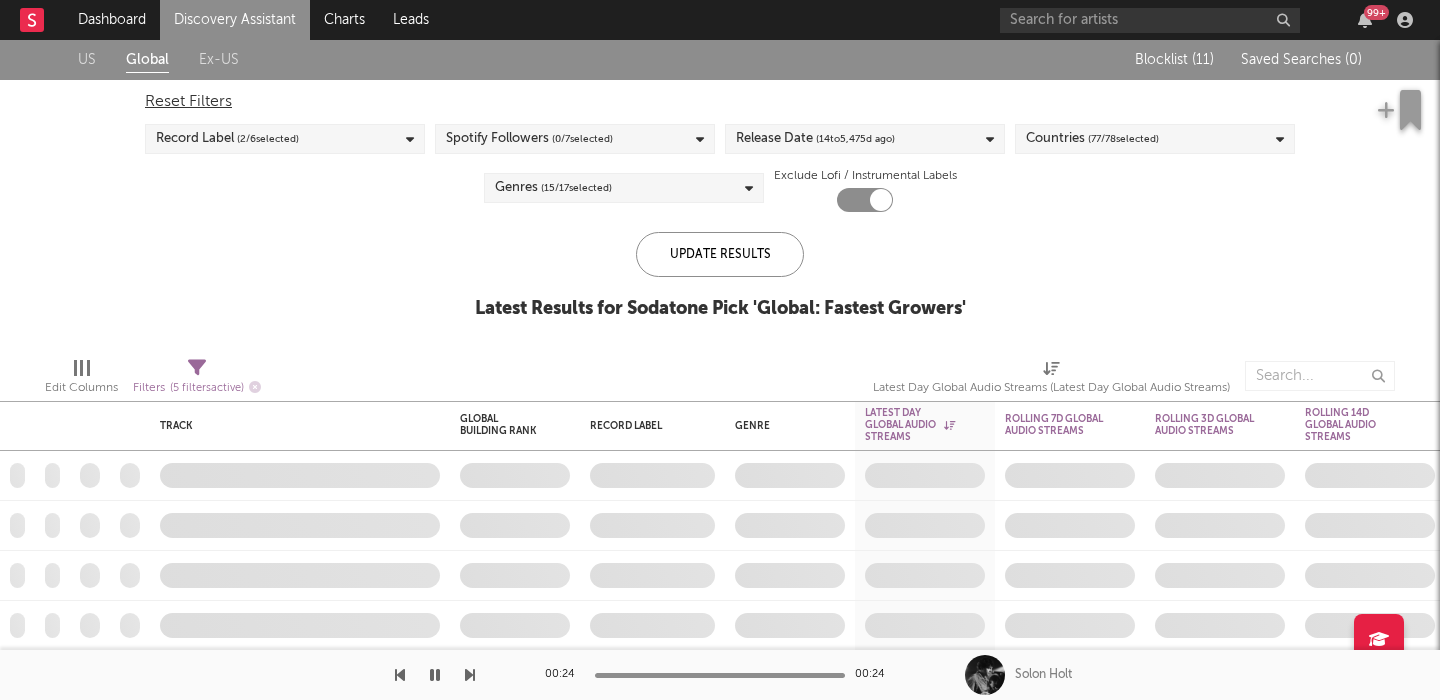 click on "Discovery Assistant" at bounding box center (235, 20) 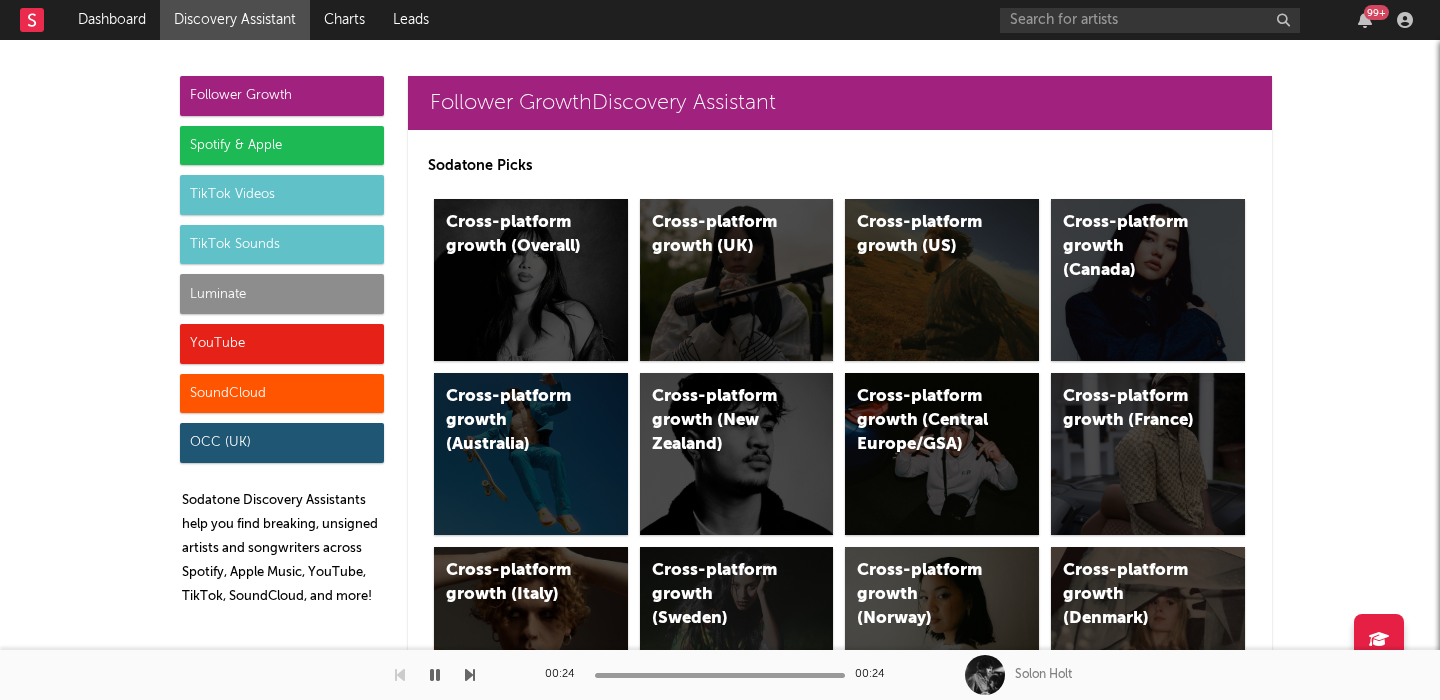 click on "Luminate" at bounding box center [282, 294] 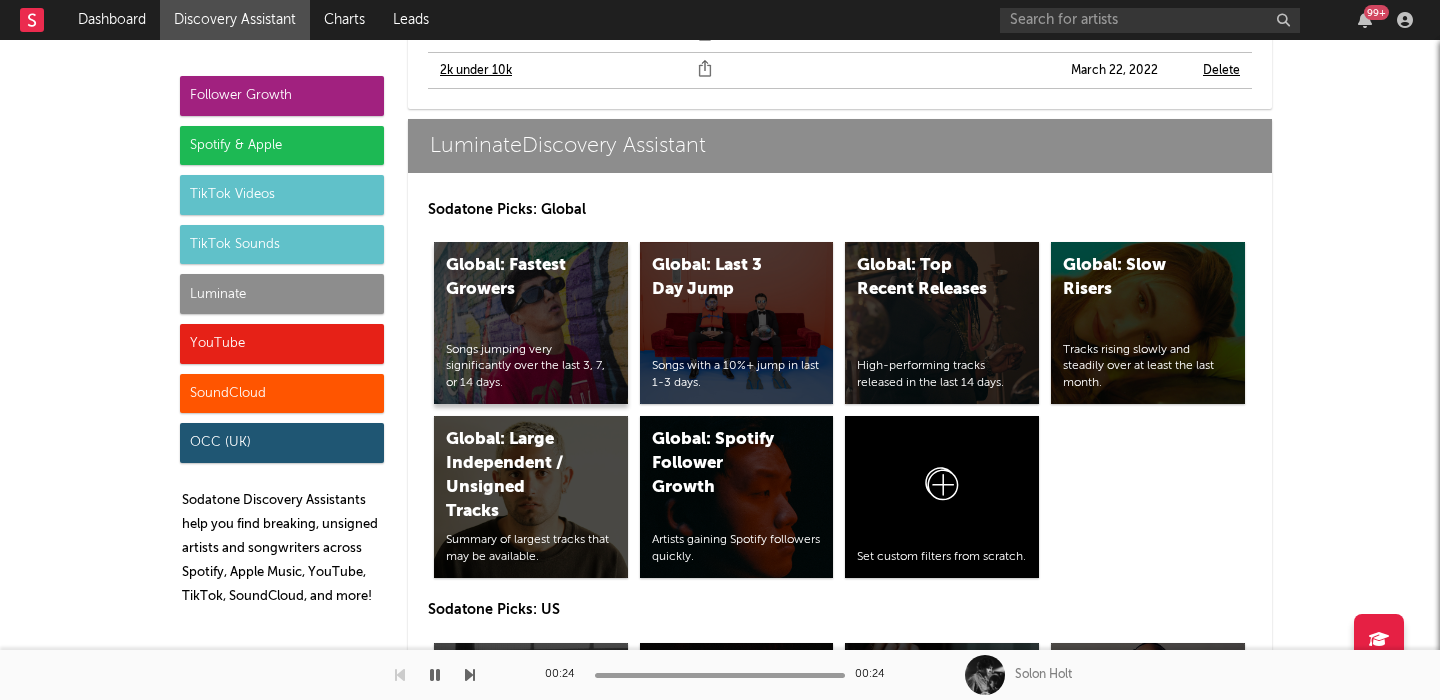scroll, scrollTop: 9810, scrollLeft: 0, axis: vertical 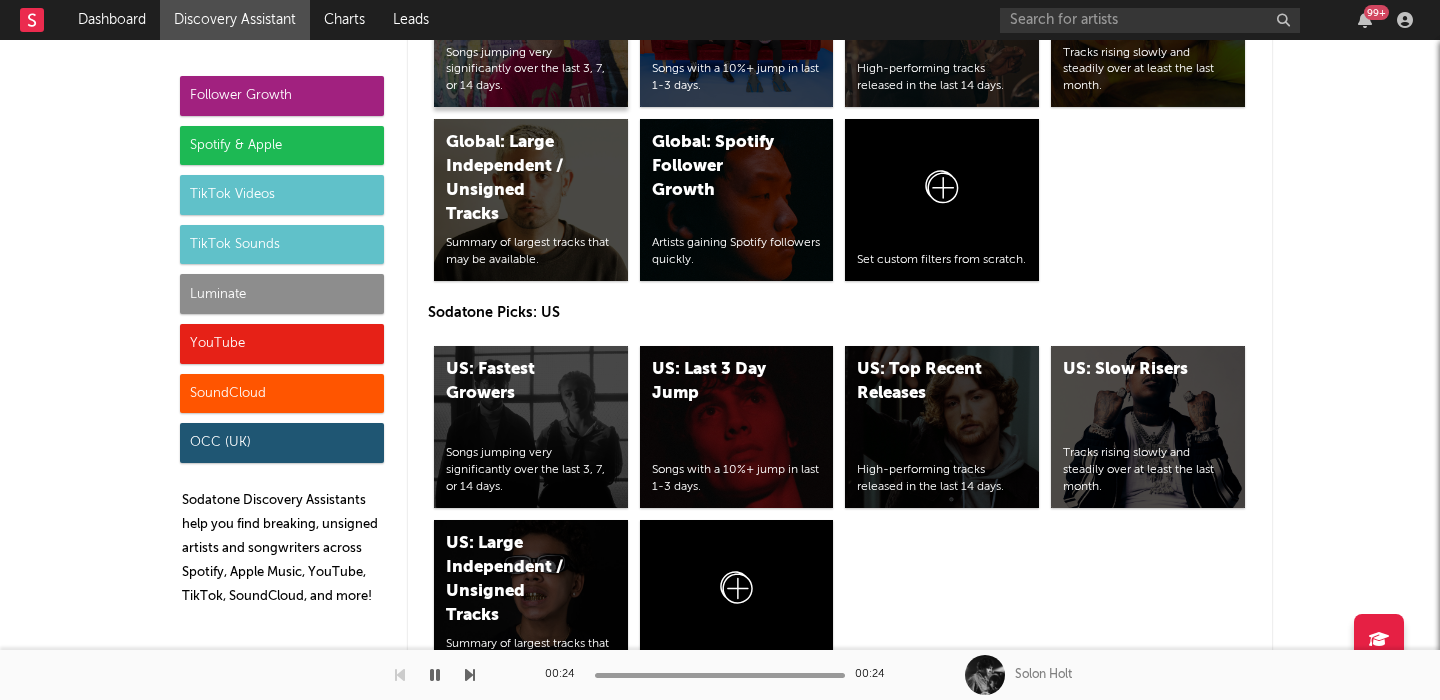 click on "US: Fastest Growers" at bounding box center [514, 382] 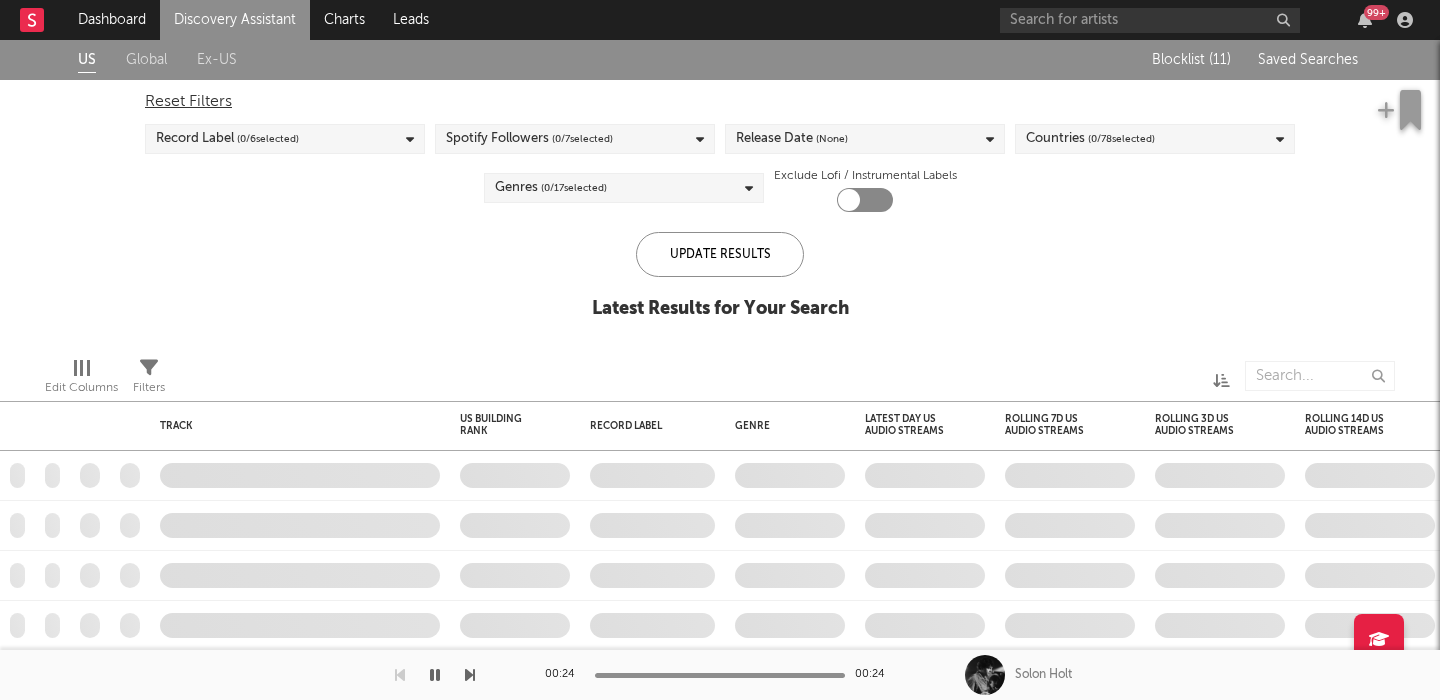 checkbox on "true" 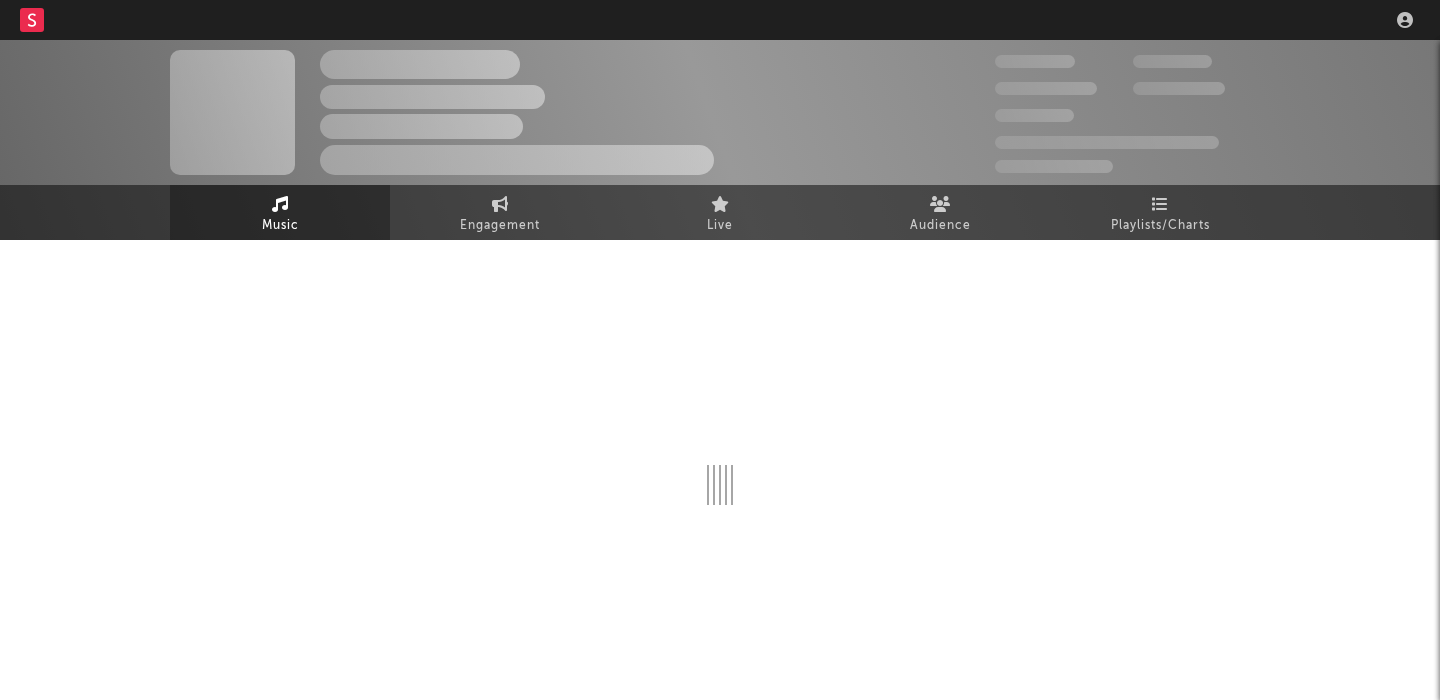 scroll, scrollTop: 0, scrollLeft: 0, axis: both 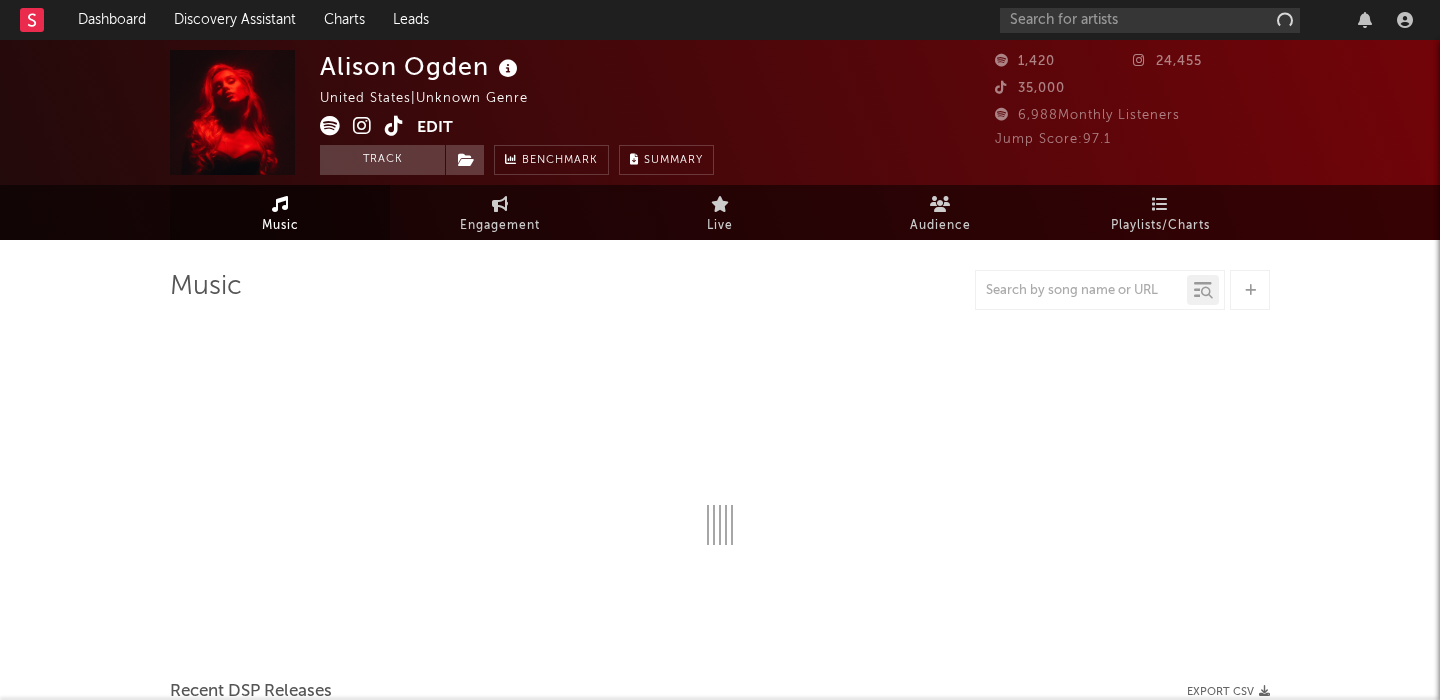 click at bounding box center [394, 126] 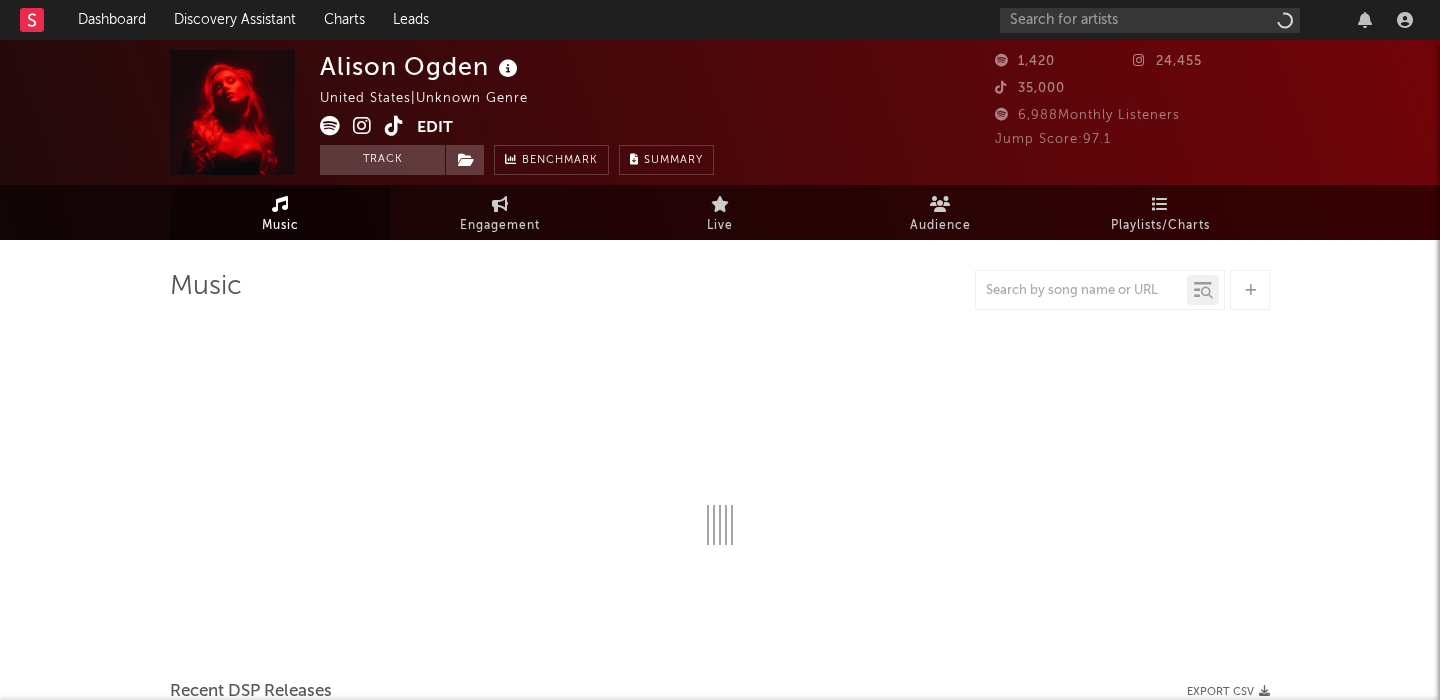 select on "1w" 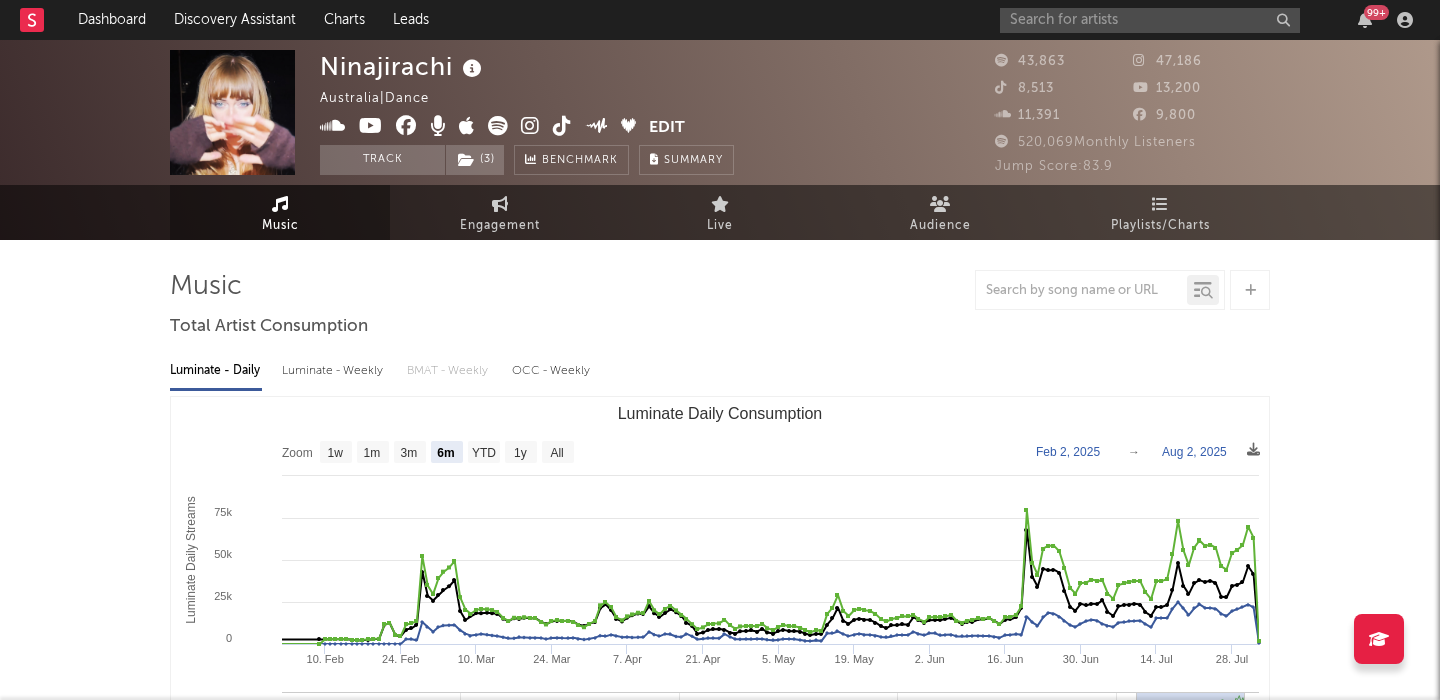 select on "6m" 